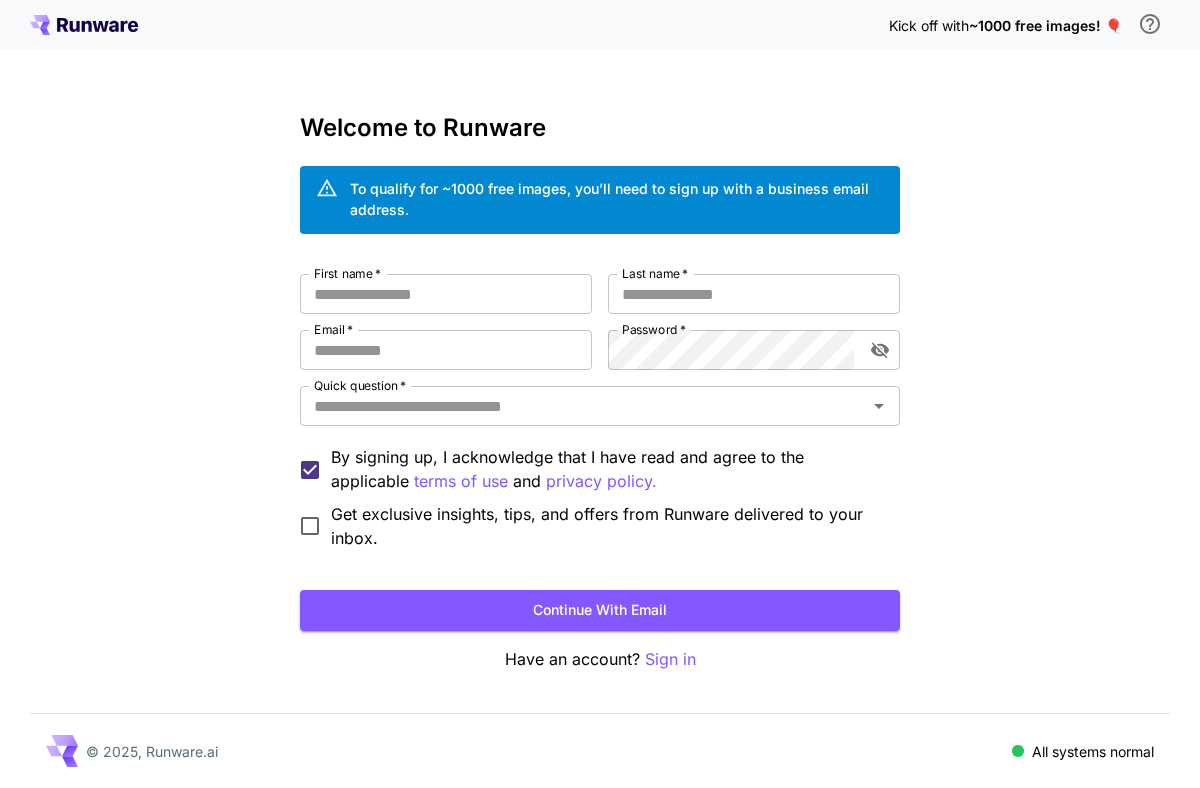 scroll, scrollTop: 0, scrollLeft: 0, axis: both 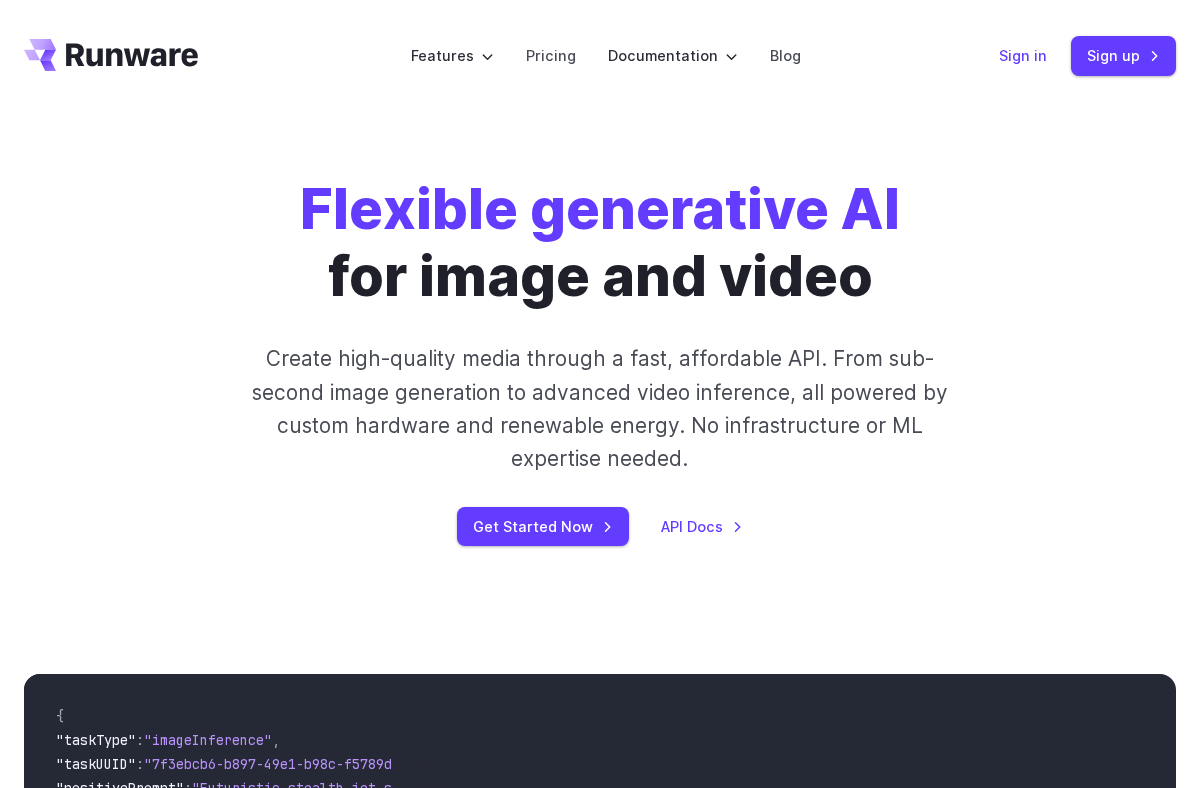 click on "Sign in" at bounding box center (1023, 55) 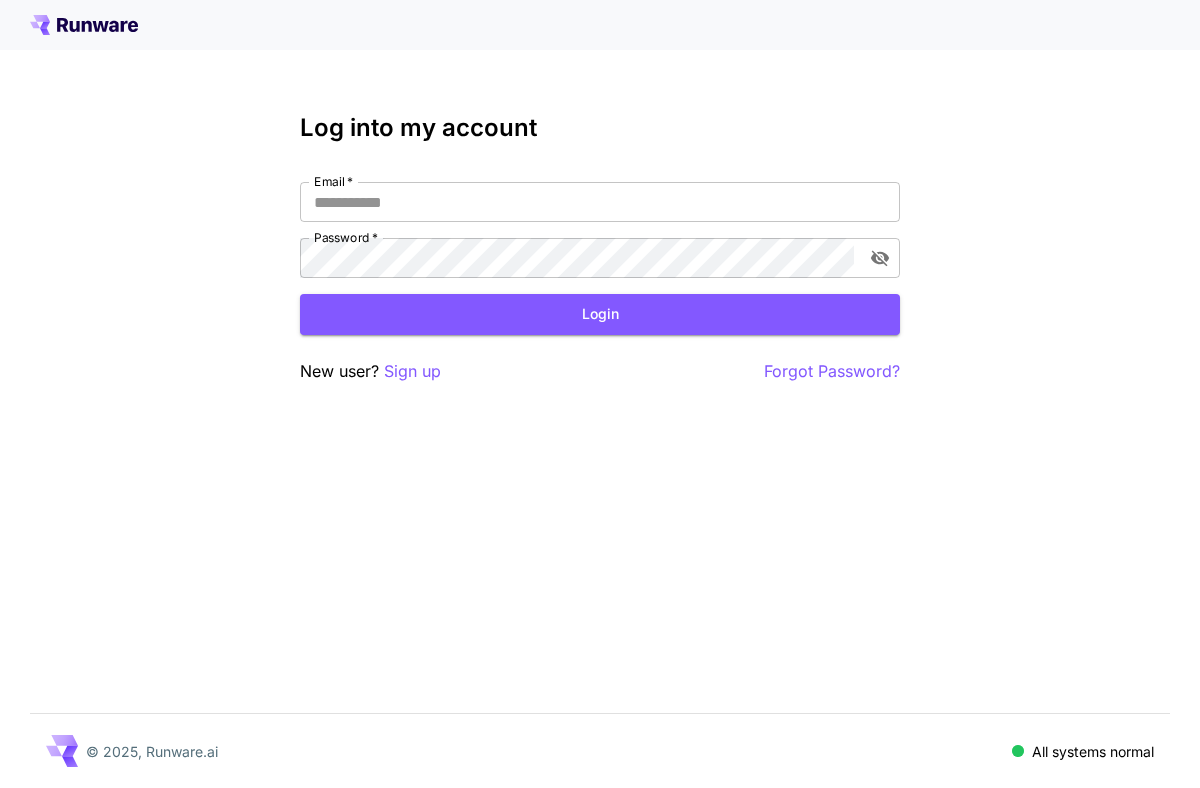 scroll, scrollTop: 0, scrollLeft: 0, axis: both 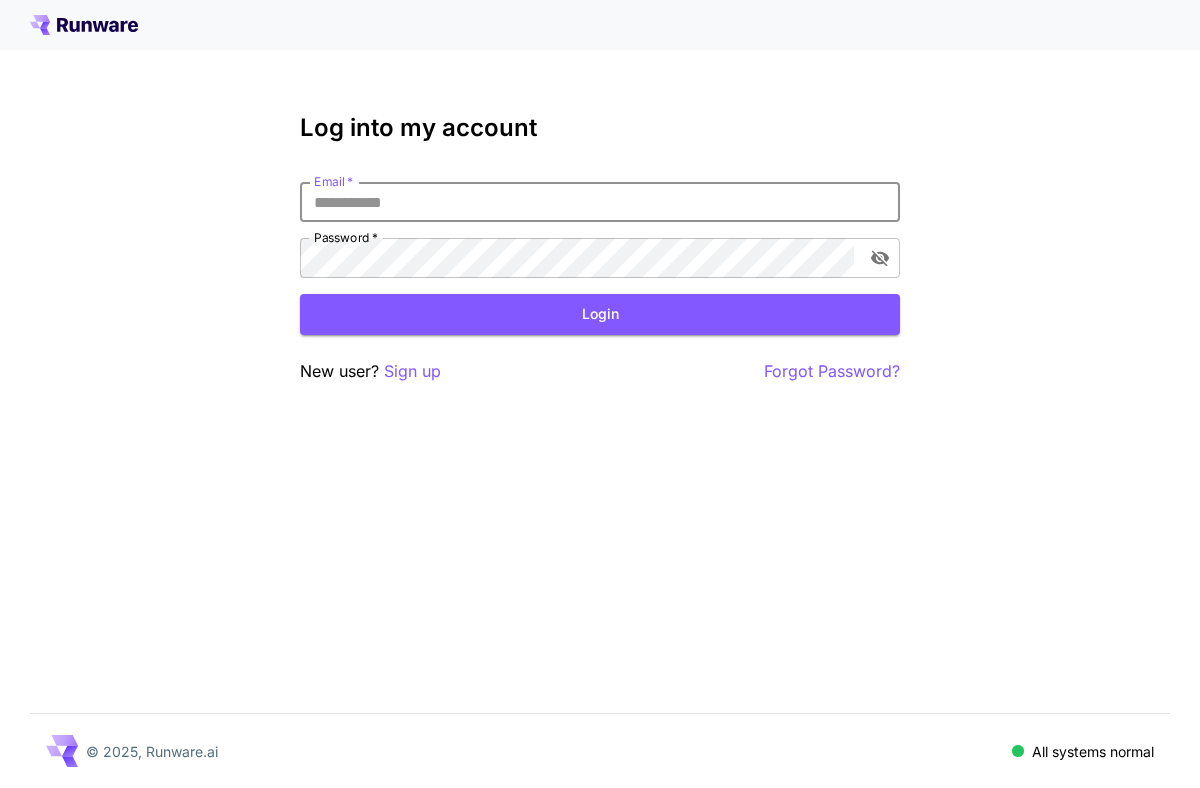 click on "Email   *" at bounding box center (600, 202) 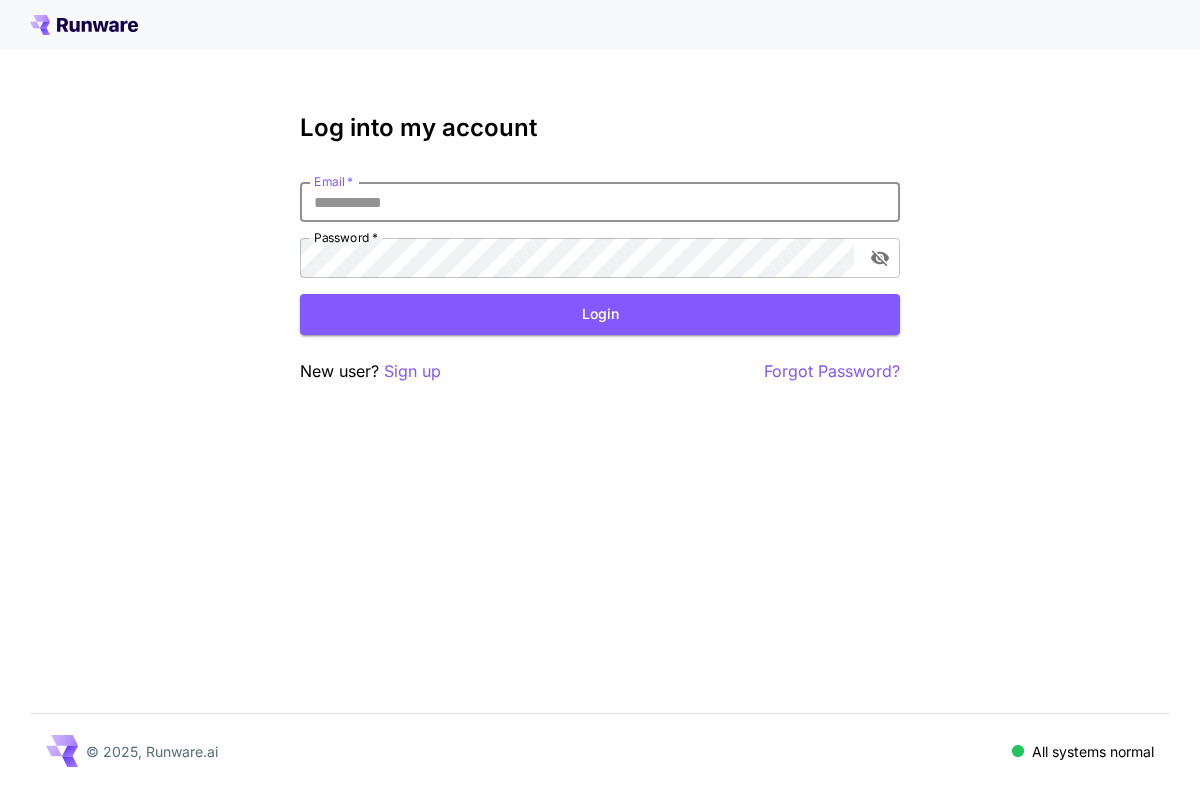 click on "Email   *" at bounding box center (600, 202) 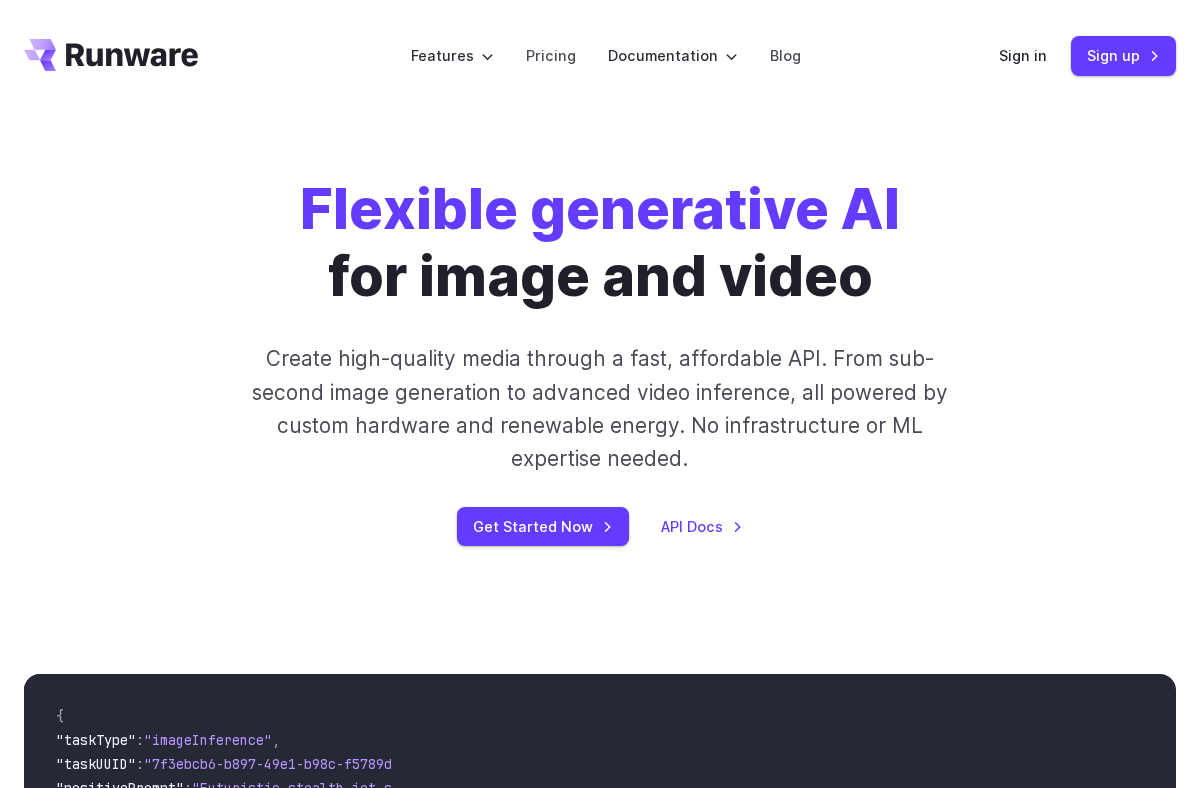 scroll, scrollTop: 0, scrollLeft: 0, axis: both 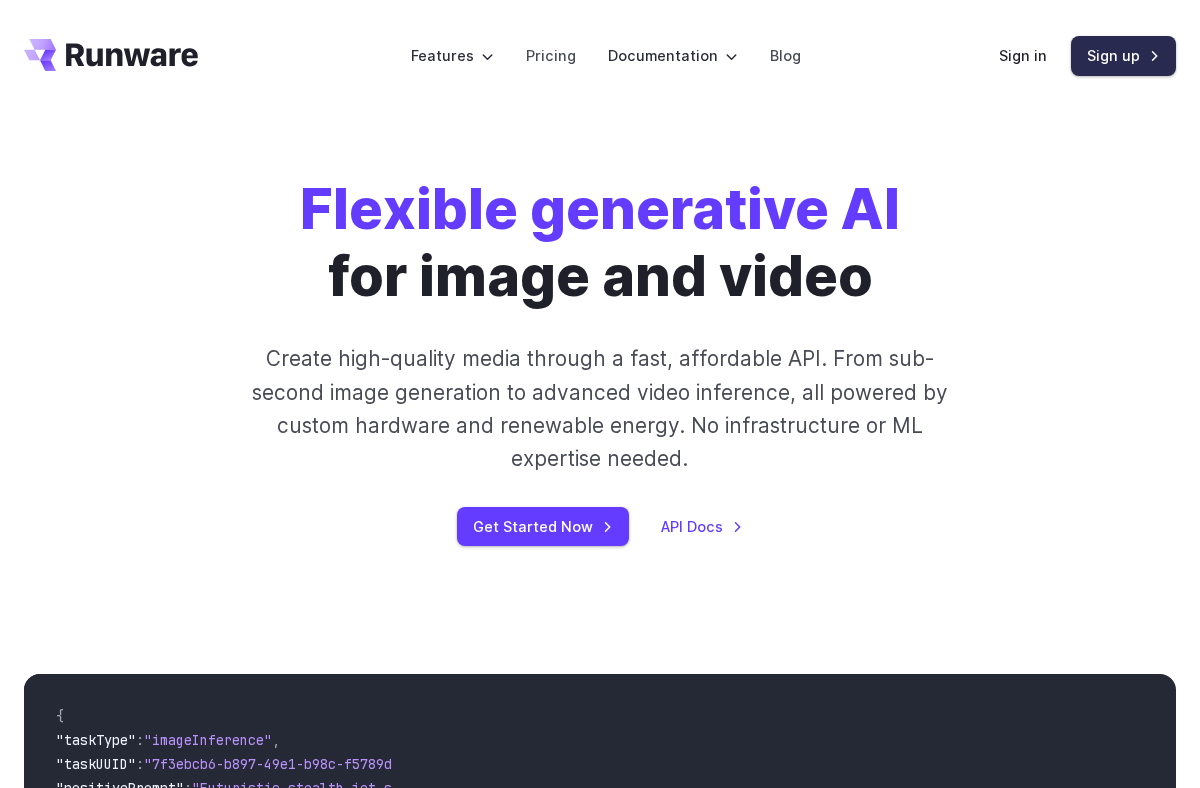 click on "Sign up" at bounding box center [1123, 55] 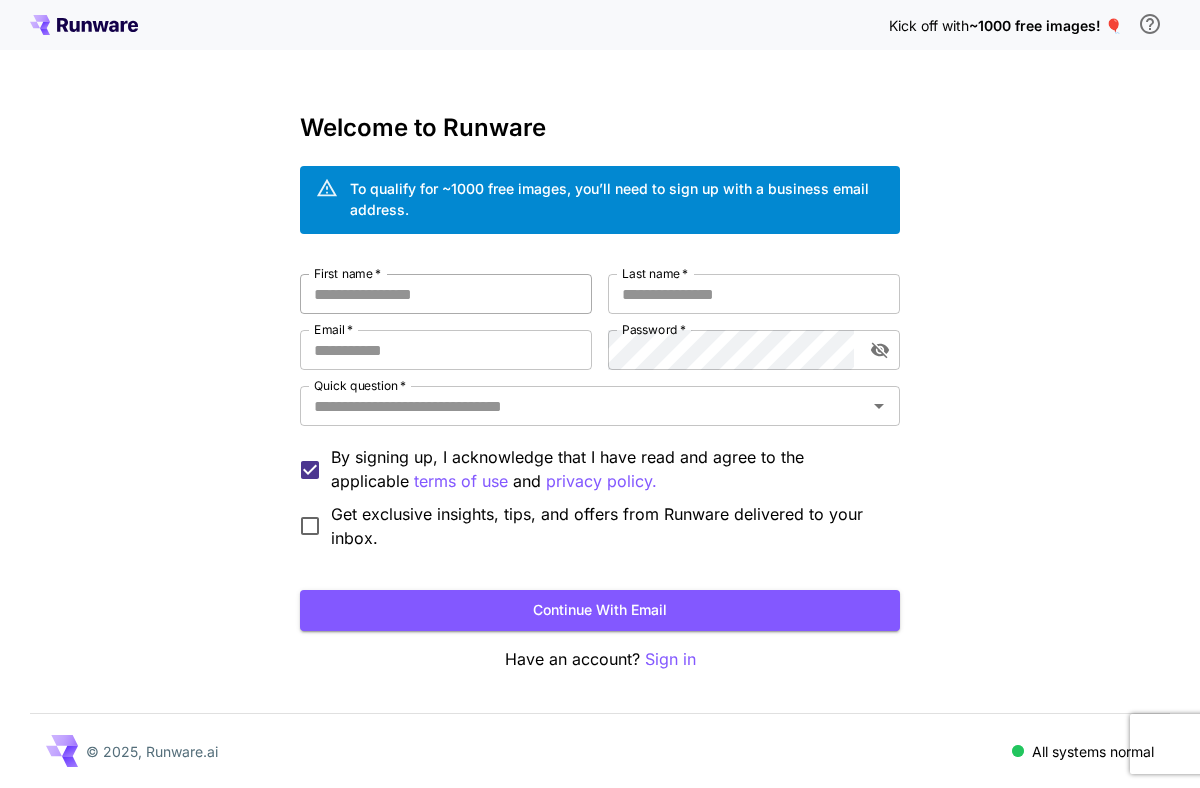 scroll, scrollTop: 0, scrollLeft: 0, axis: both 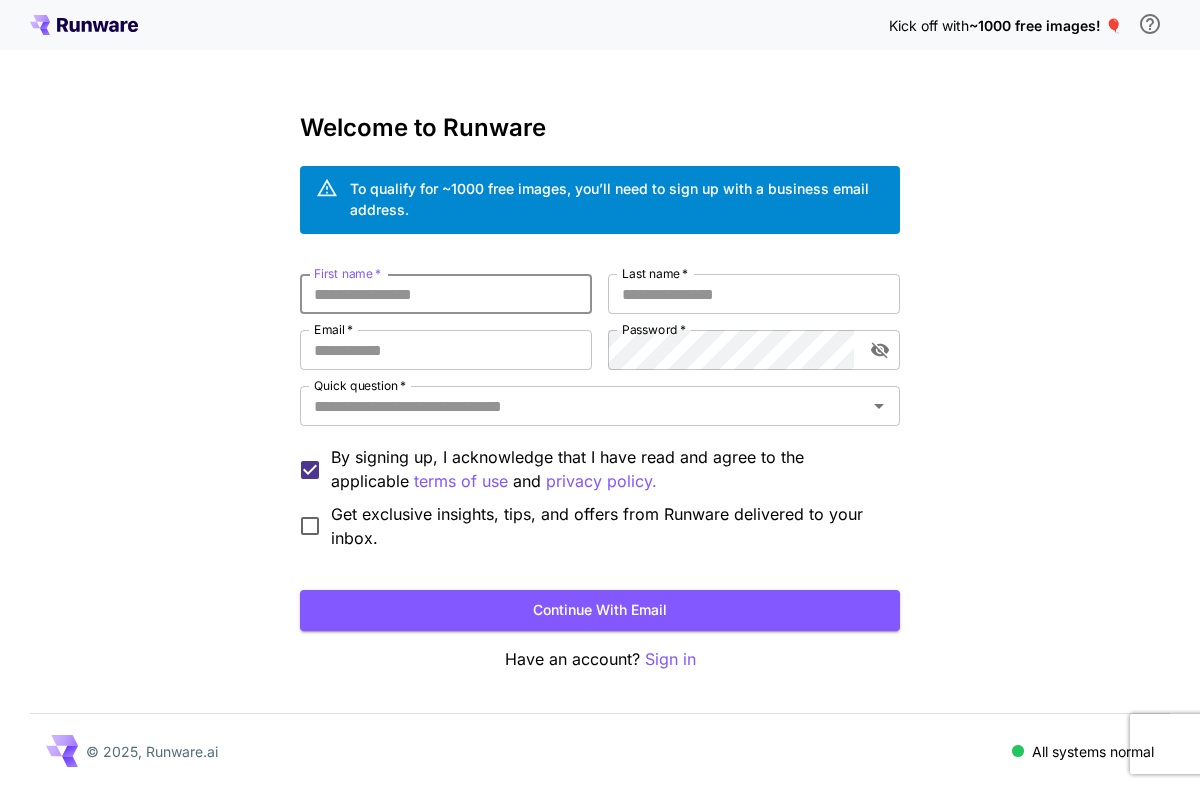 click on "First name   *" at bounding box center (446, 294) 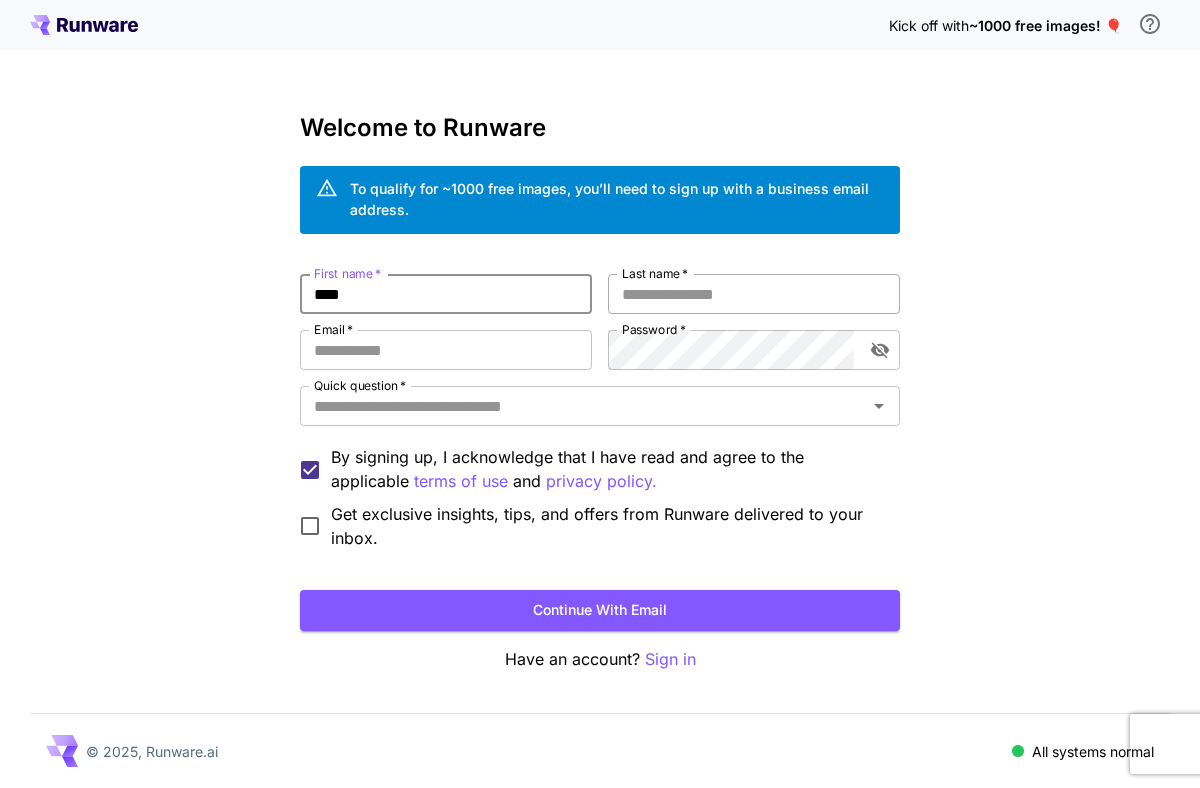 type on "****" 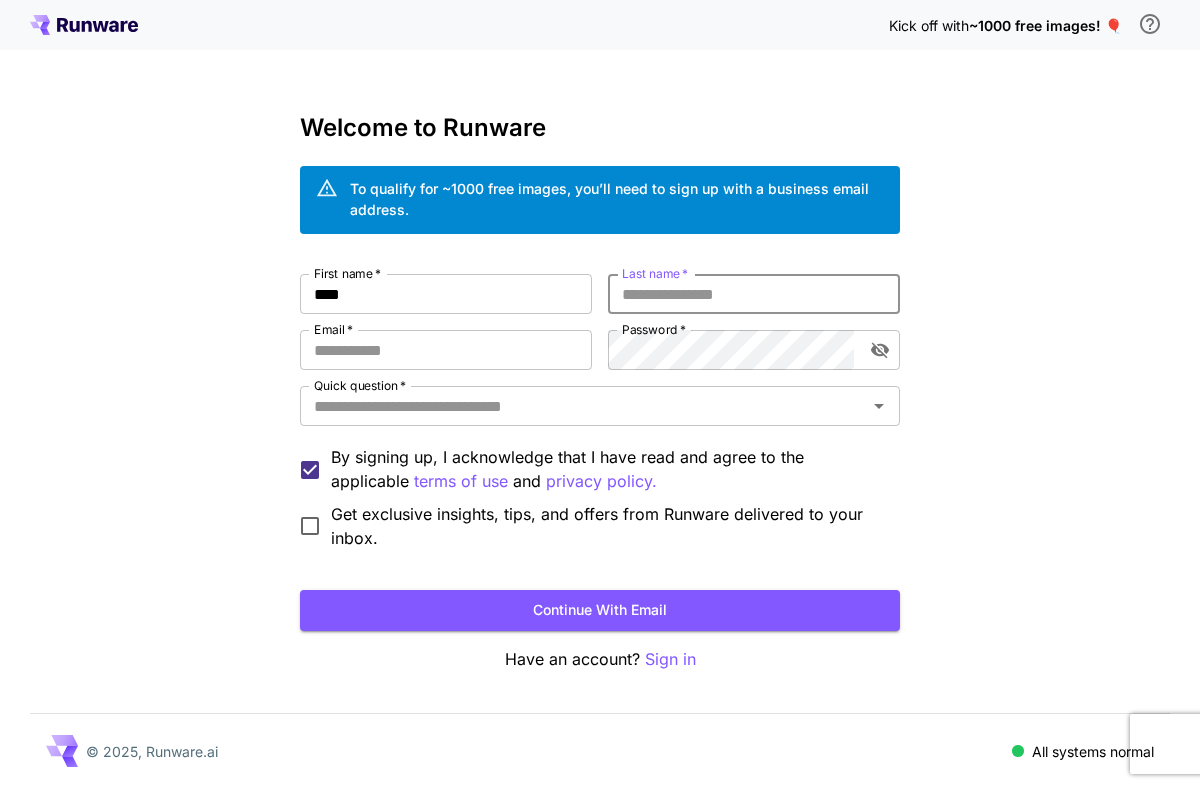 click on "Last name   *" at bounding box center [754, 294] 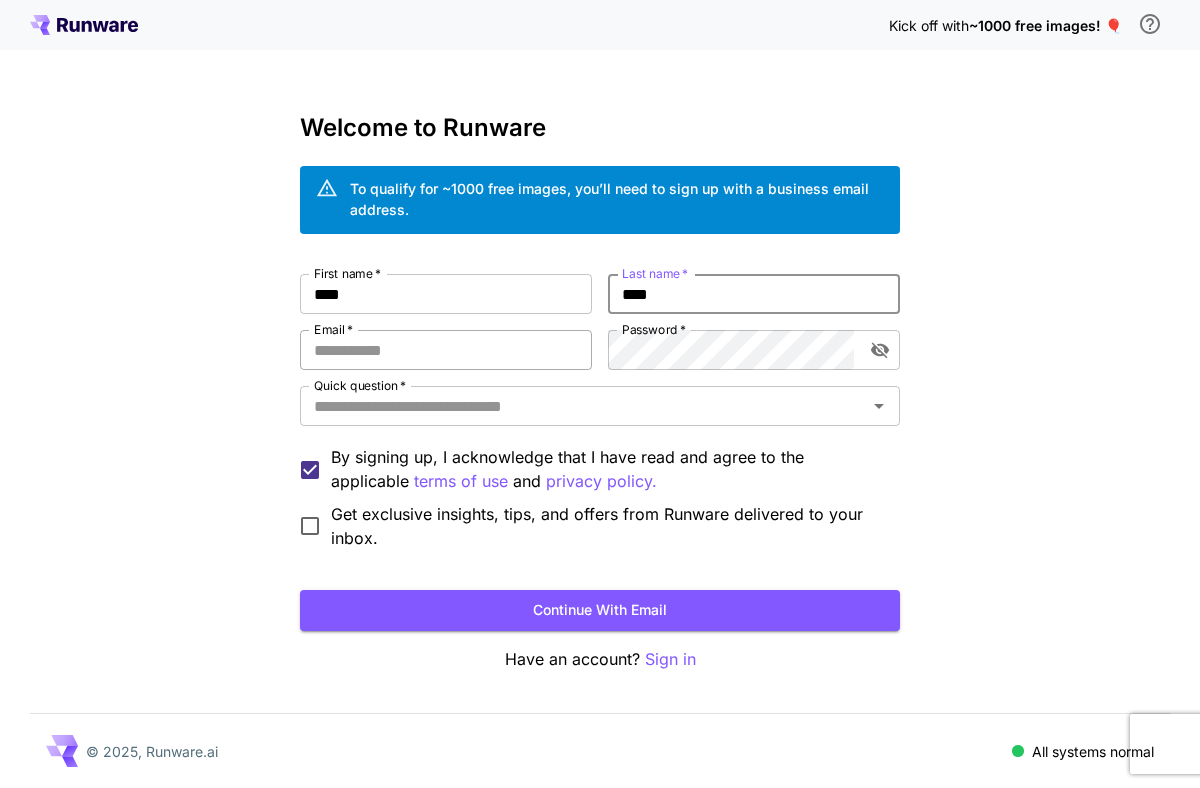 type on "****" 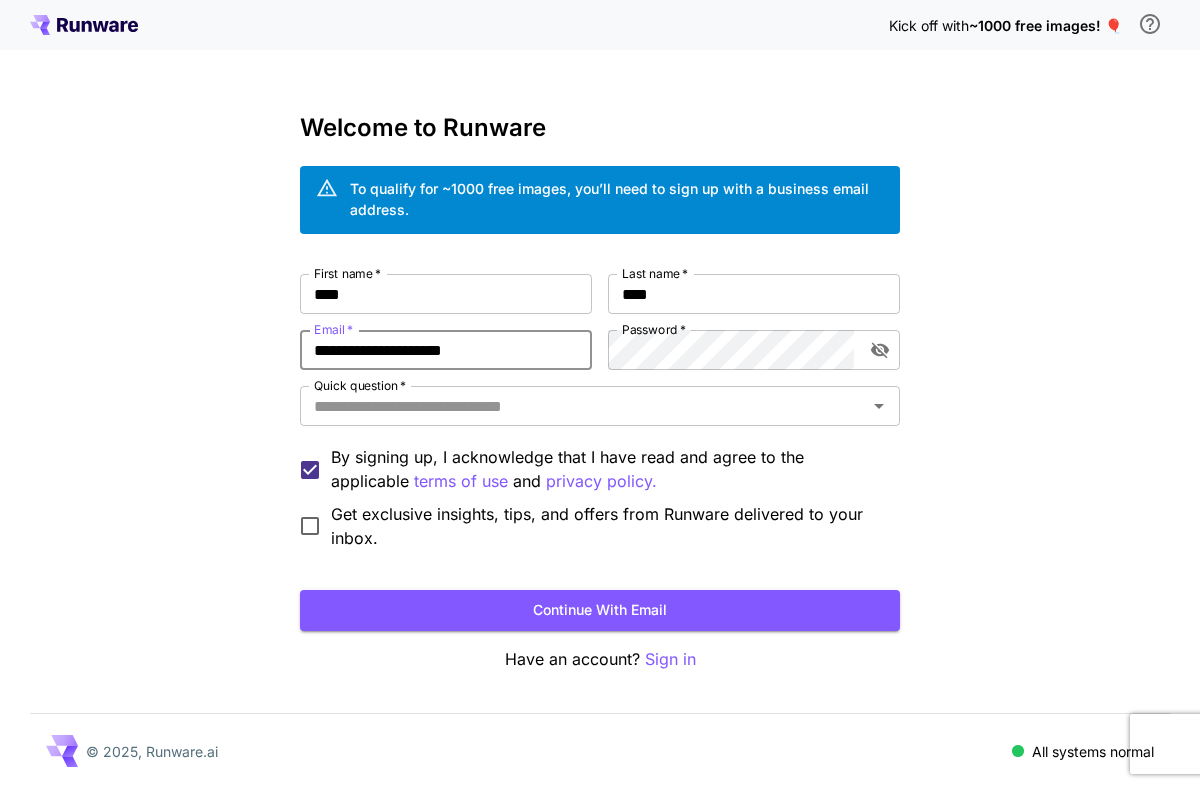type on "**********" 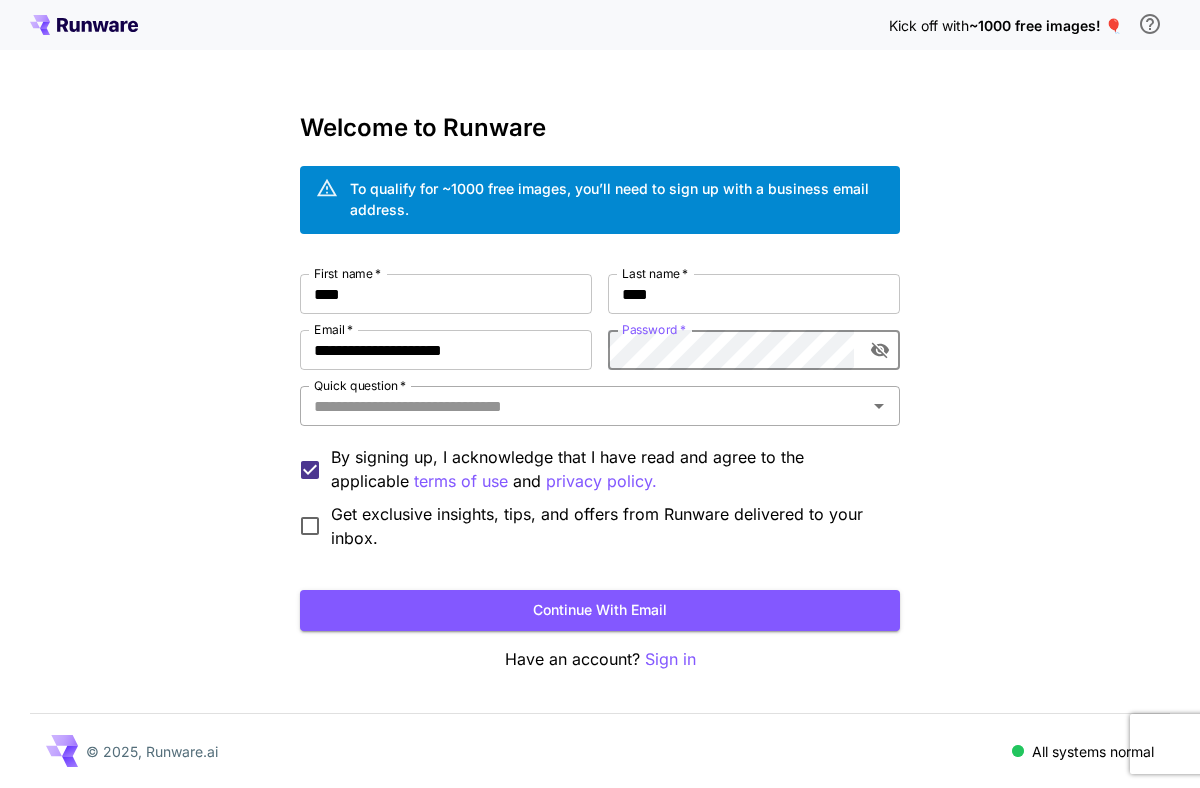 click on "Quick question   *" at bounding box center (600, 406) 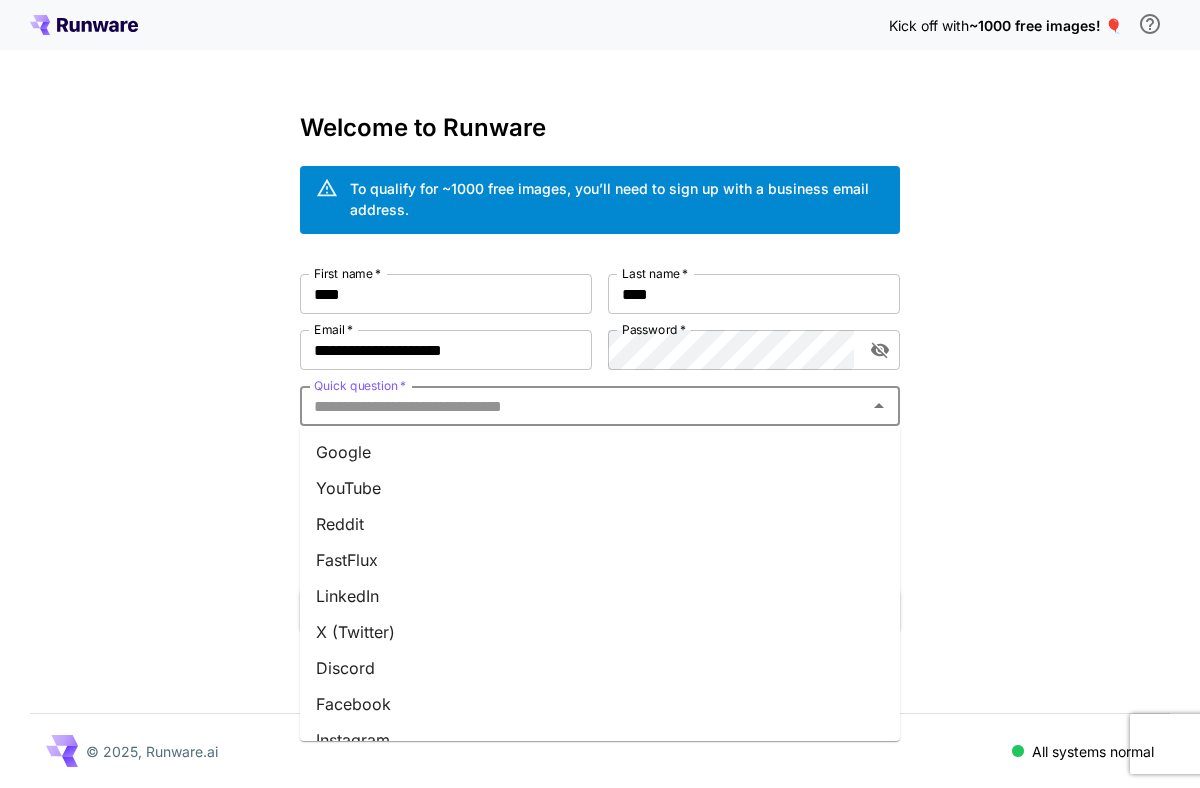 click on "Google" at bounding box center (600, 452) 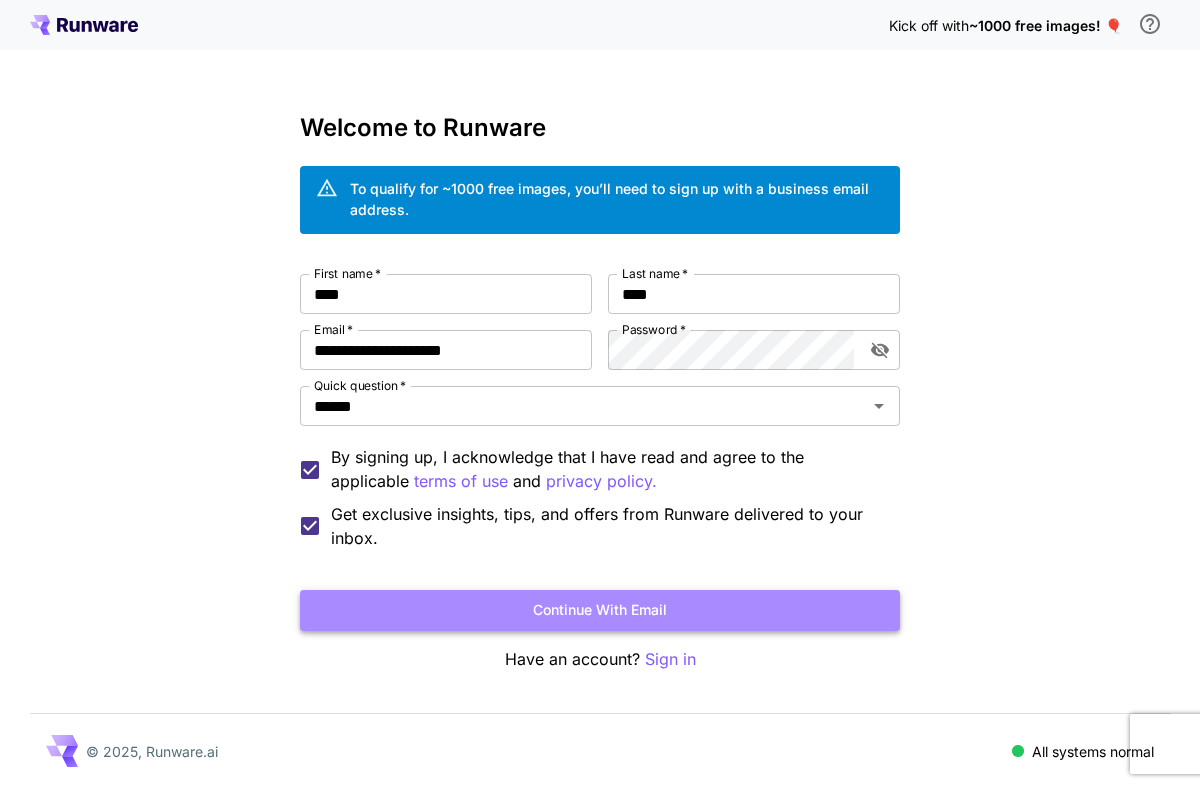 click on "Continue with email" at bounding box center (600, 610) 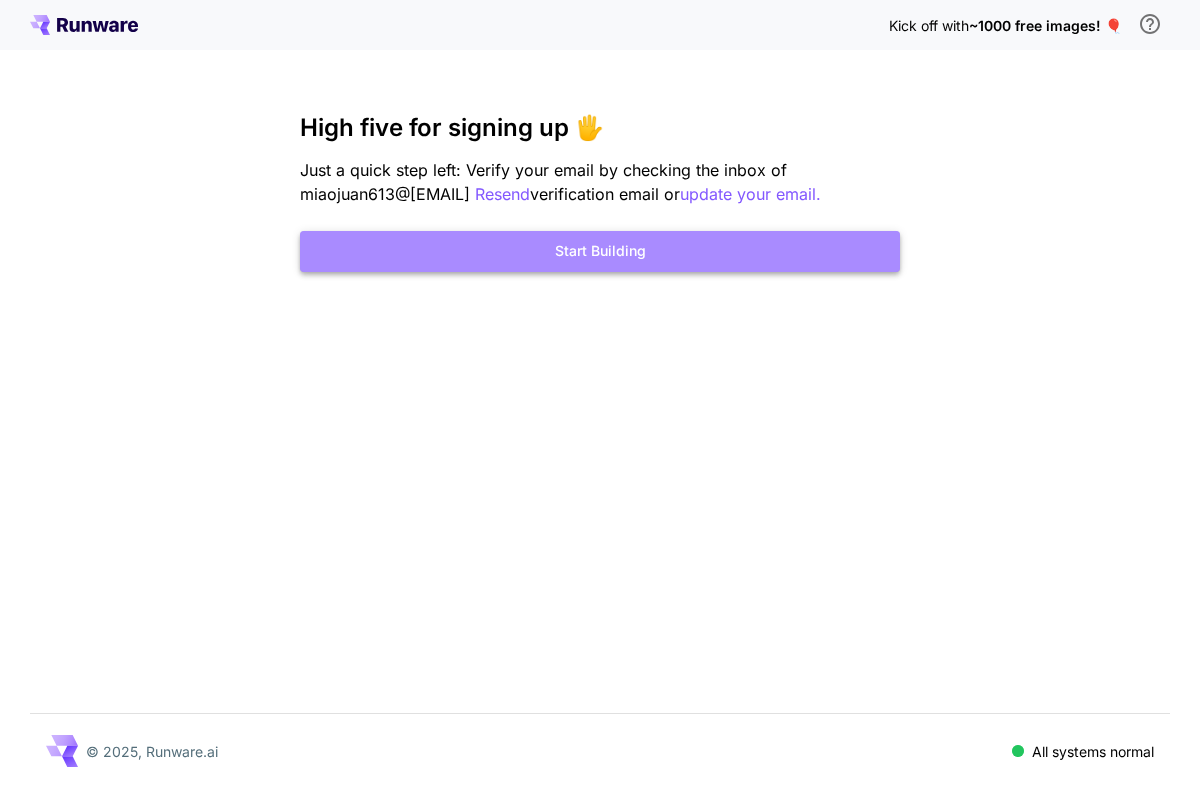 click on "Start Building" at bounding box center (600, 251) 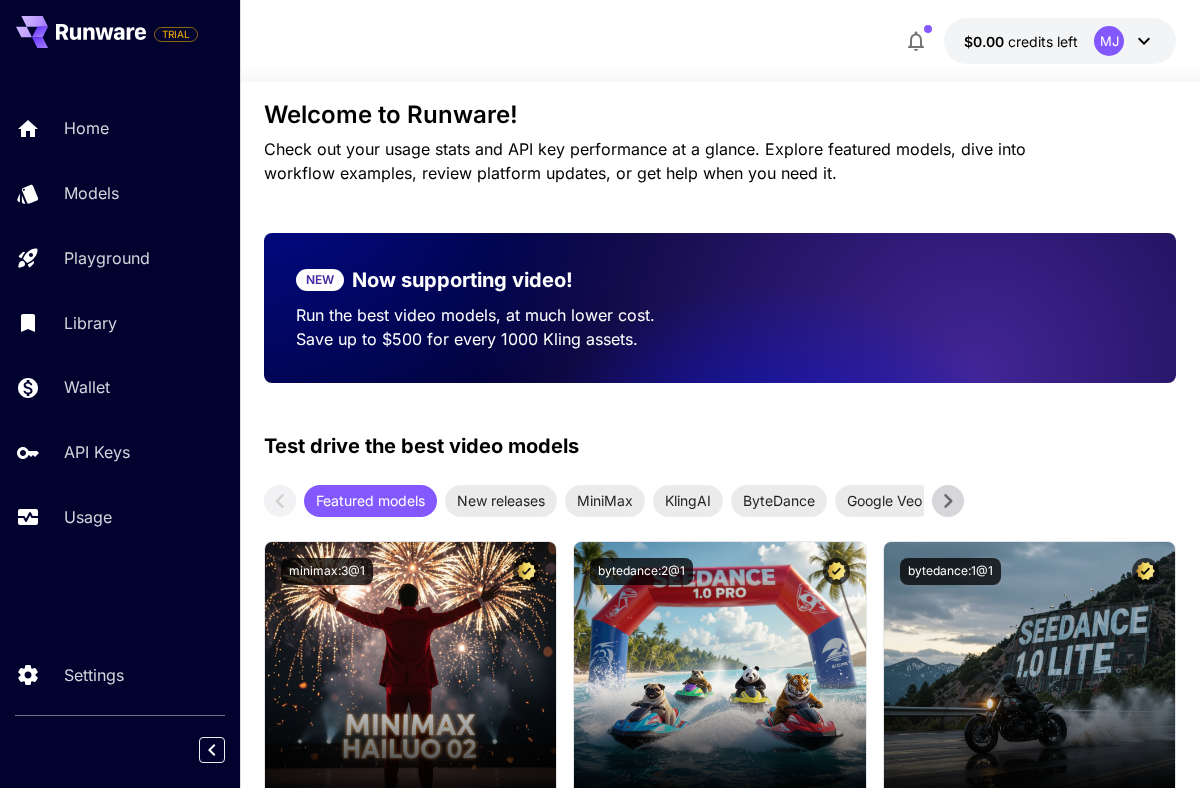 scroll, scrollTop: 261, scrollLeft: 0, axis: vertical 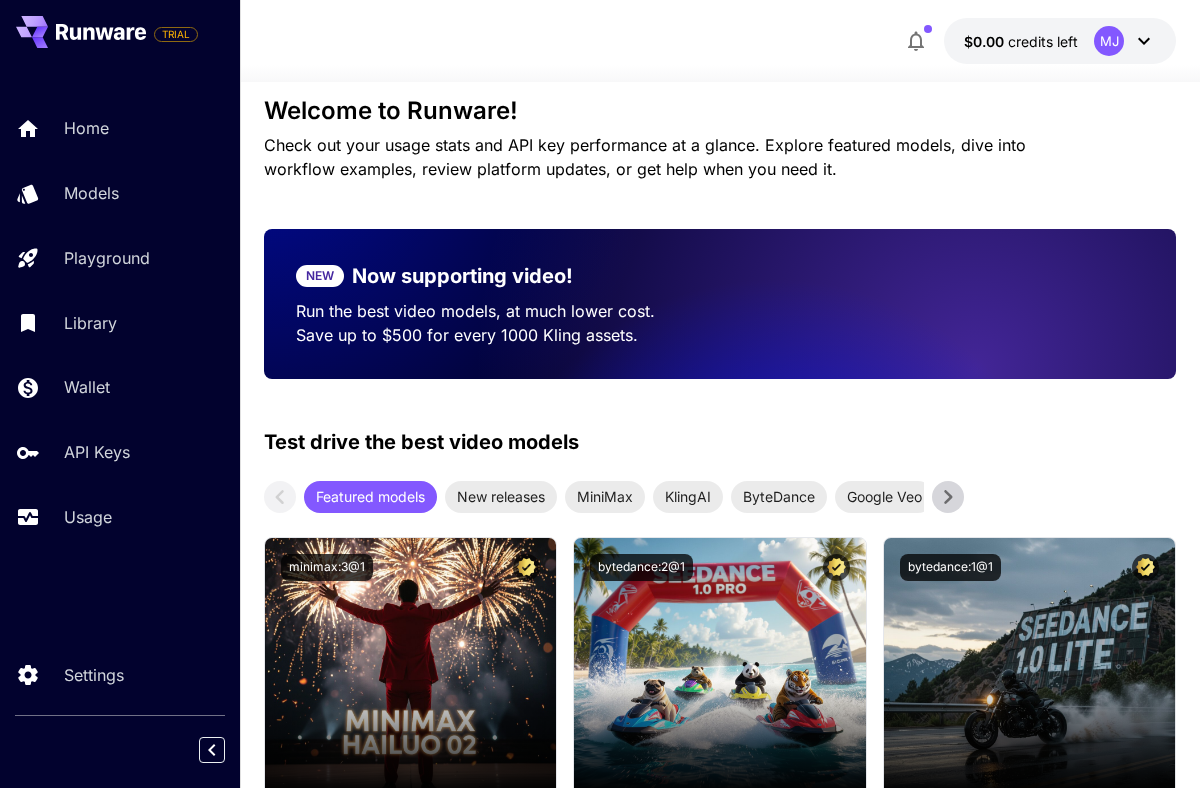 click on "Welcome to Runware!" at bounding box center [720, 111] 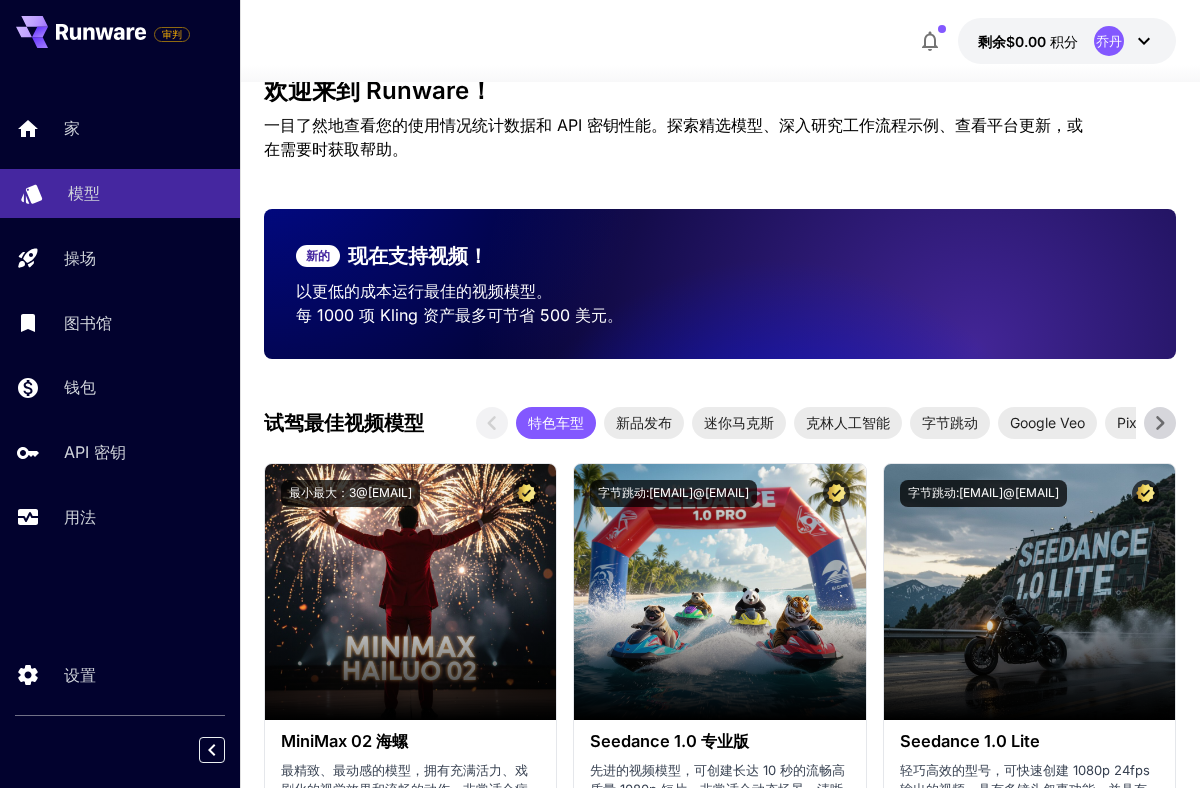 click on "模型" at bounding box center (84, 193) 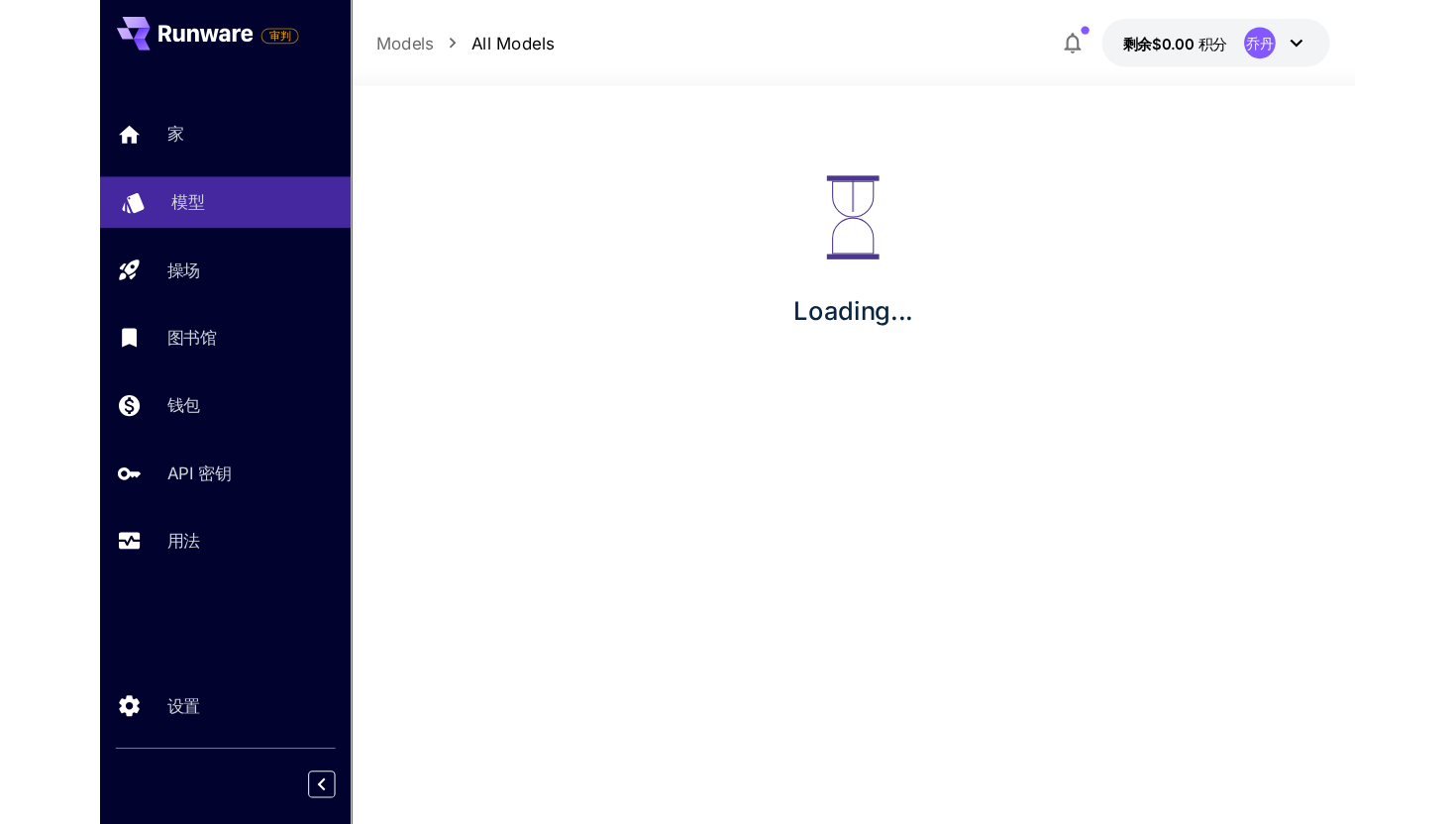 scroll, scrollTop: 0, scrollLeft: 0, axis: both 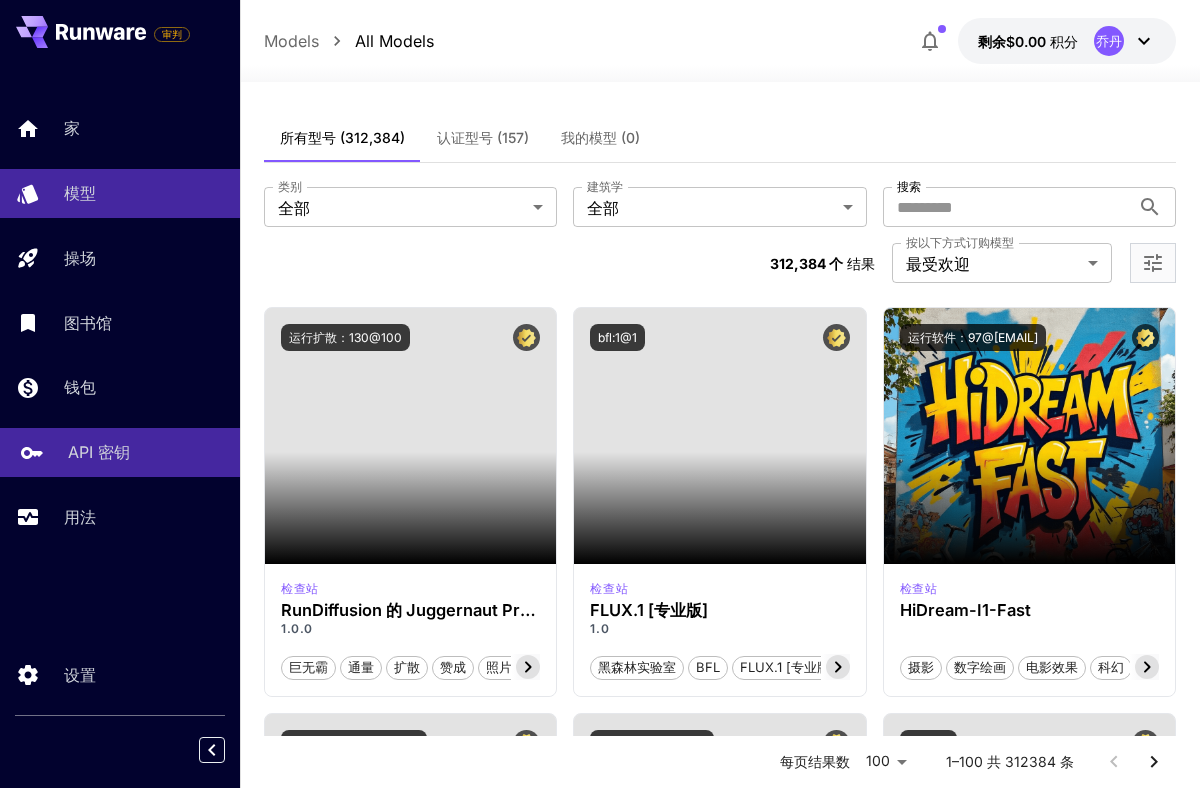 click on "API 密钥" at bounding box center (99, 452) 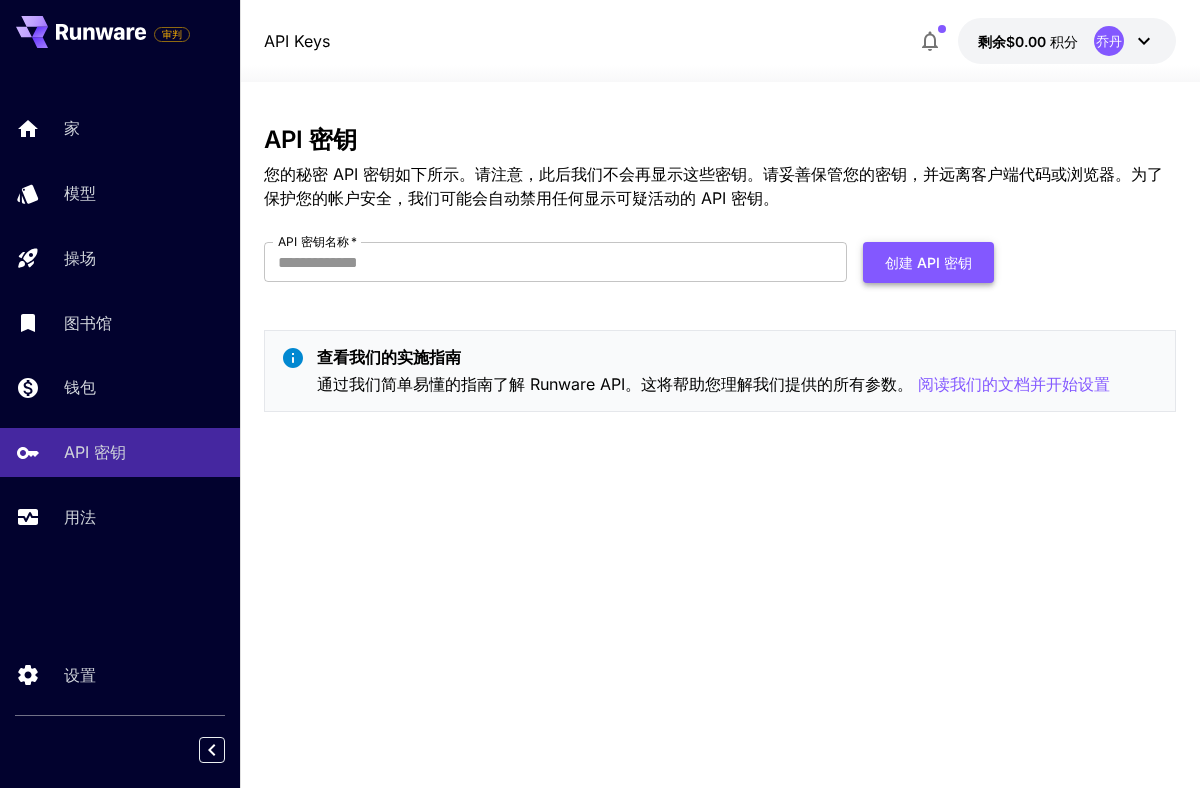 click on "创建 API 密钥" at bounding box center (928, 262) 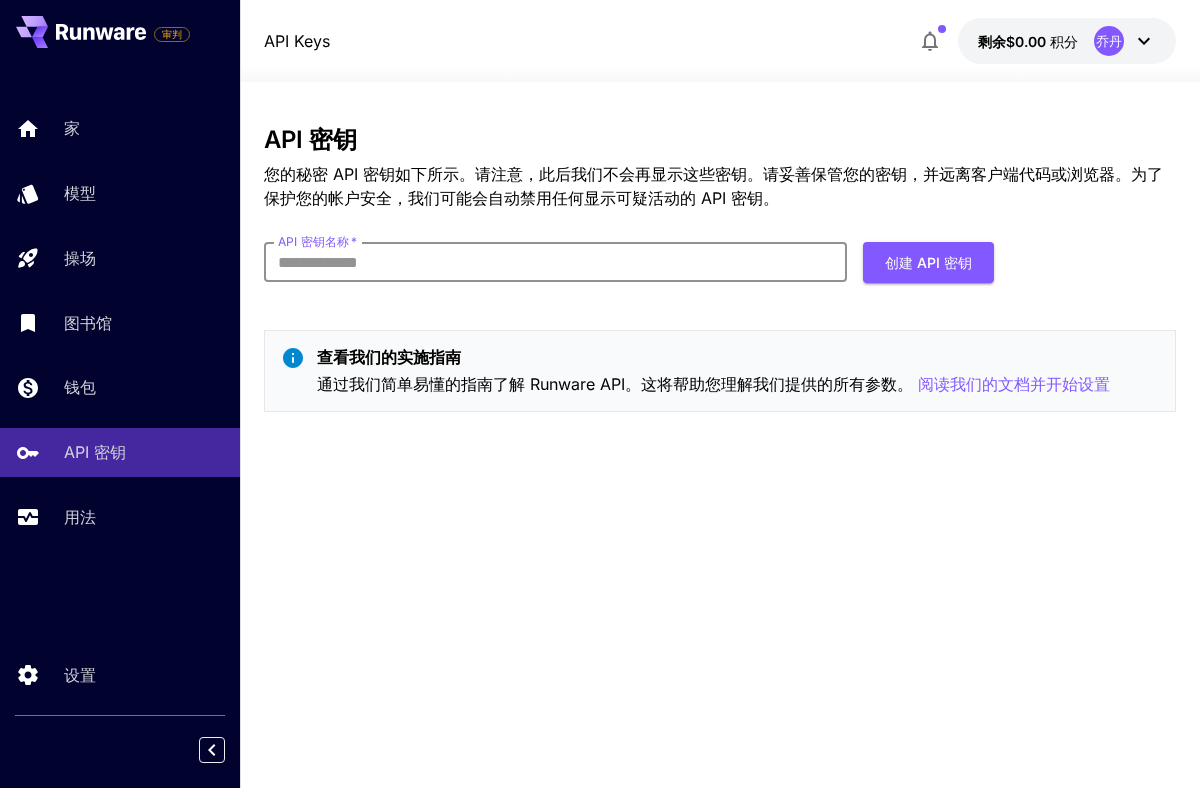click on "API 密钥名称   *" at bounding box center (555, 262) 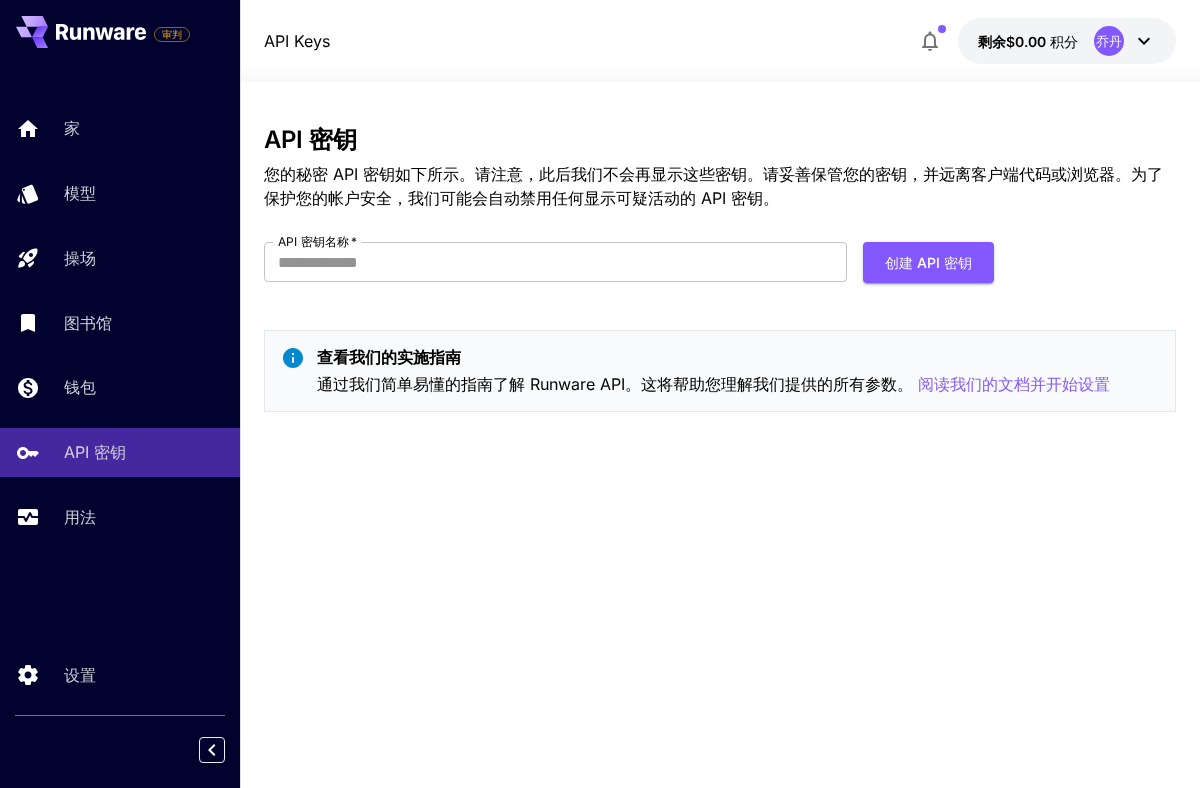 click on "API 密钥 您的秘密 API 密钥如下所示。请注意，此后我们不会再显示这些密钥。请妥善保管您的密钥，并远离客户端代码或浏览器。为了保护您的帐户安全，我们可能会自动禁用任何显示可疑活动的 API 密钥。 API 密钥名称   * API 密钥名称   * 创建 API 密钥 查看我们的实施指南 通过我们简单易懂的指南了解 Runware API。这将帮助您理解我们提供的所有参数。   阅读我们的文档并开始设置" at bounding box center [720, 277] 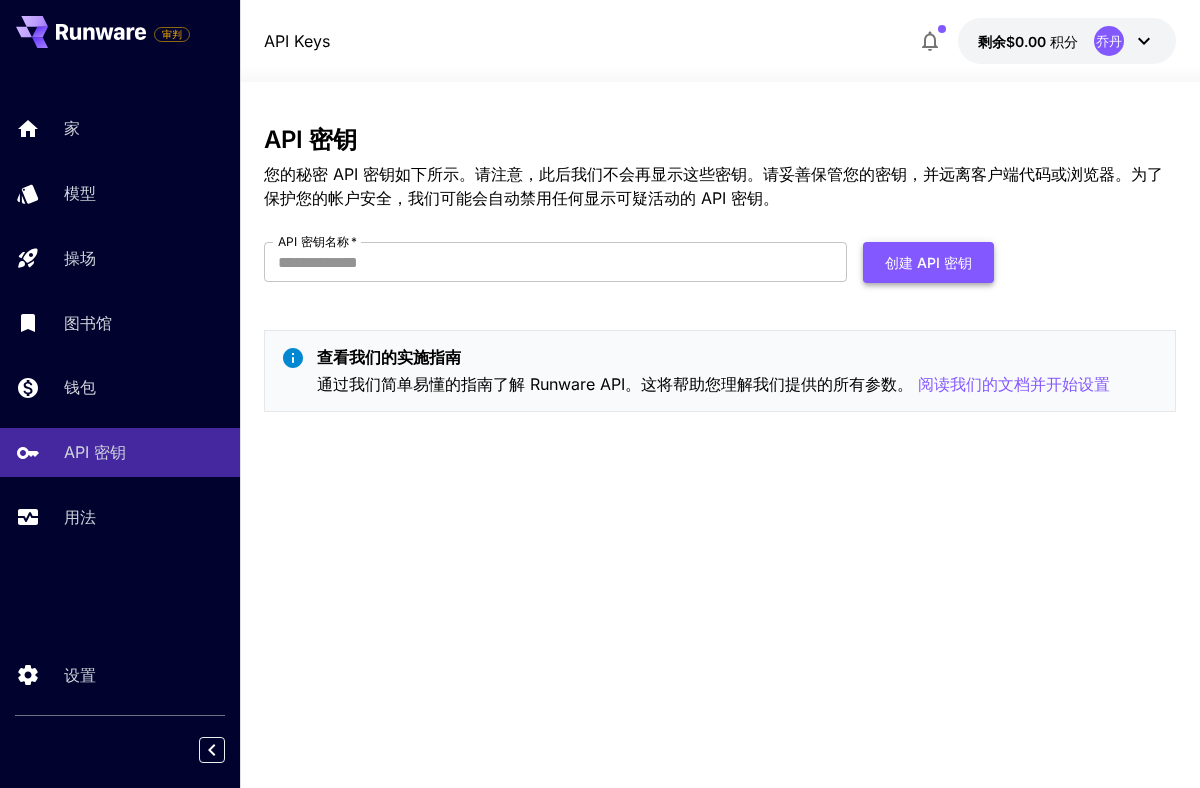 click on "创建 API 密钥" at bounding box center (928, 262) 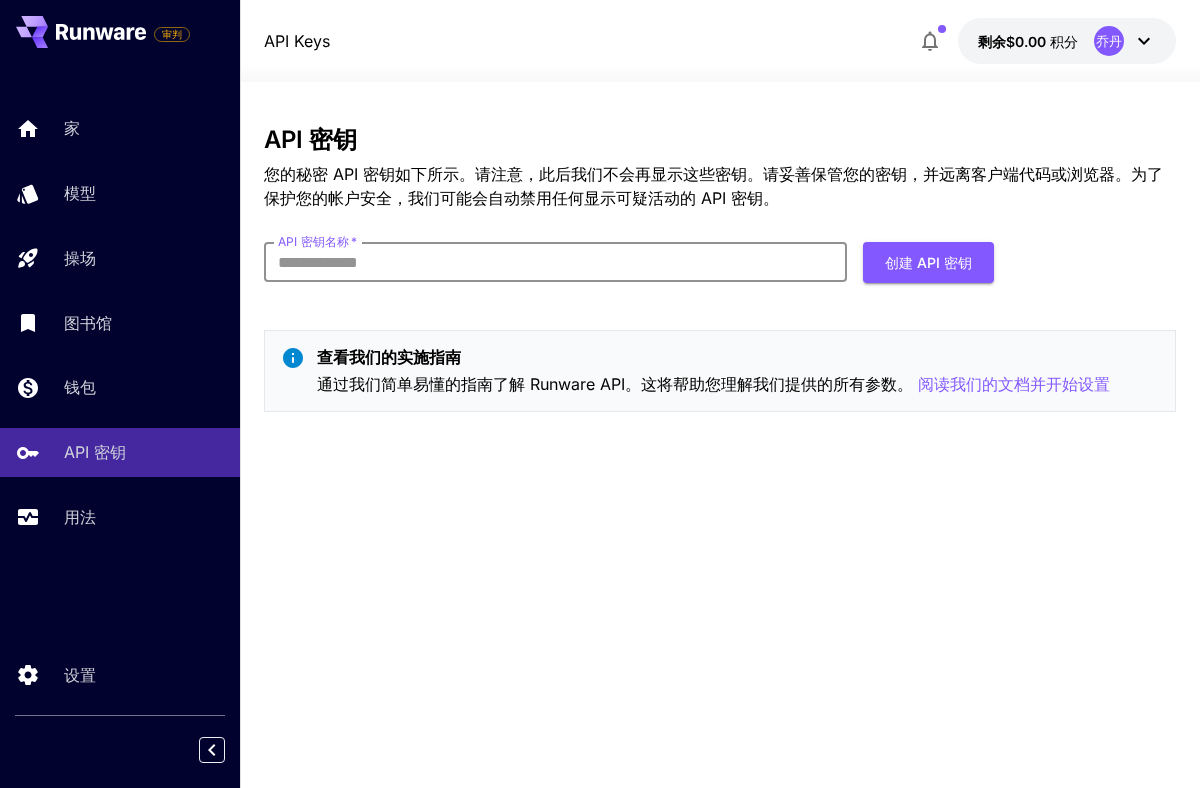 click on "API 密钥名称   *" at bounding box center (555, 262) 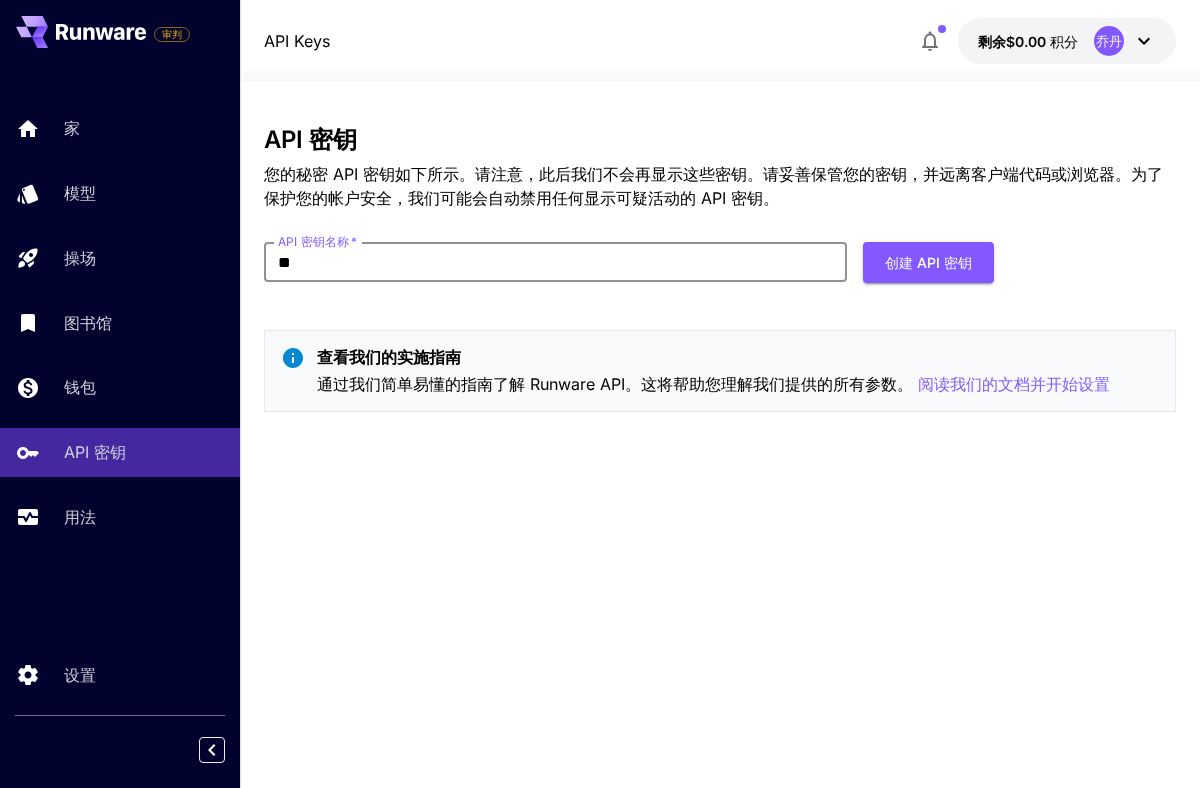 type on "*" 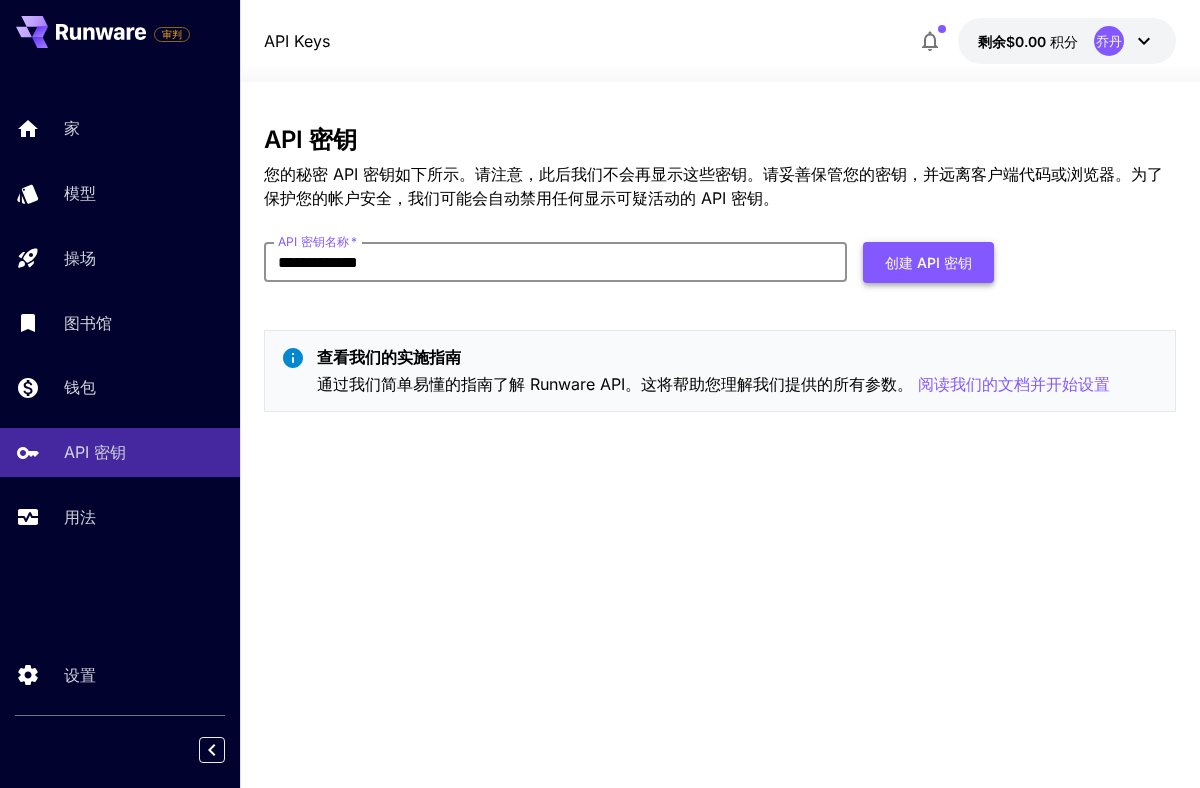 type on "**********" 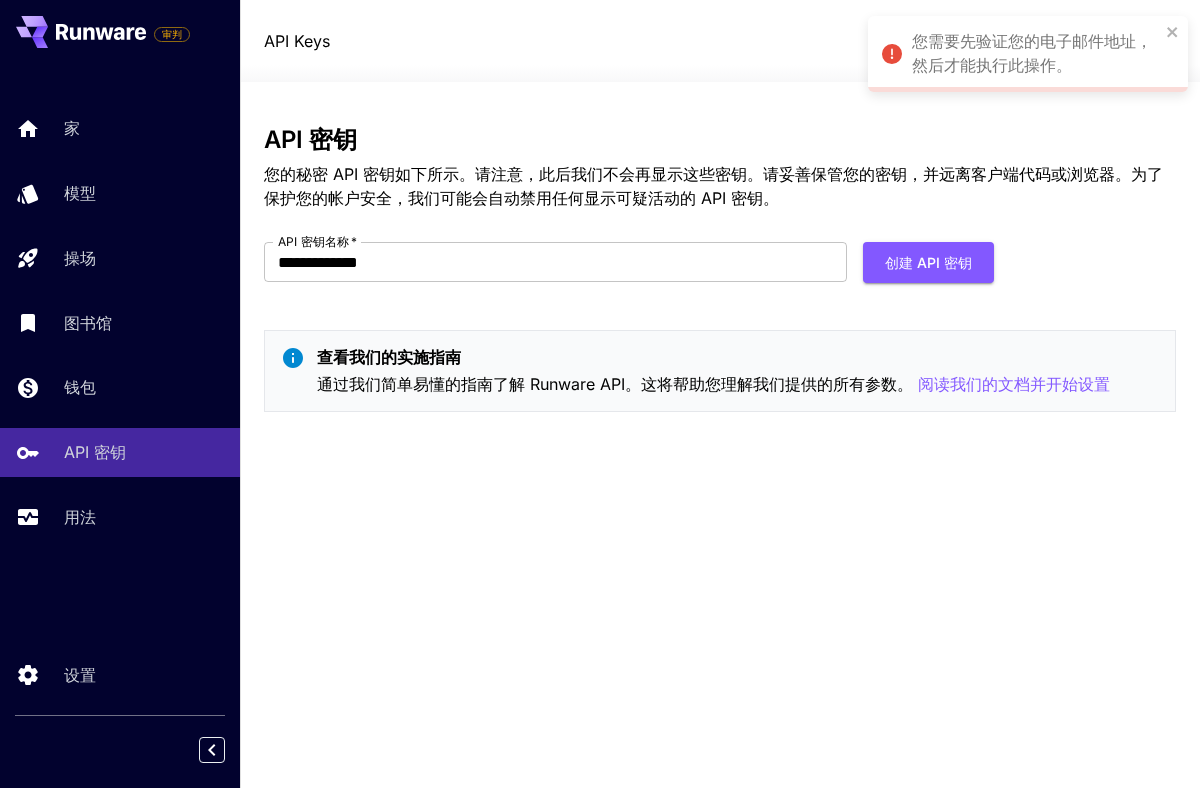 click on "您需要先验证您的电子邮件地址，然后才能执行此操作。" at bounding box center (1032, 53) 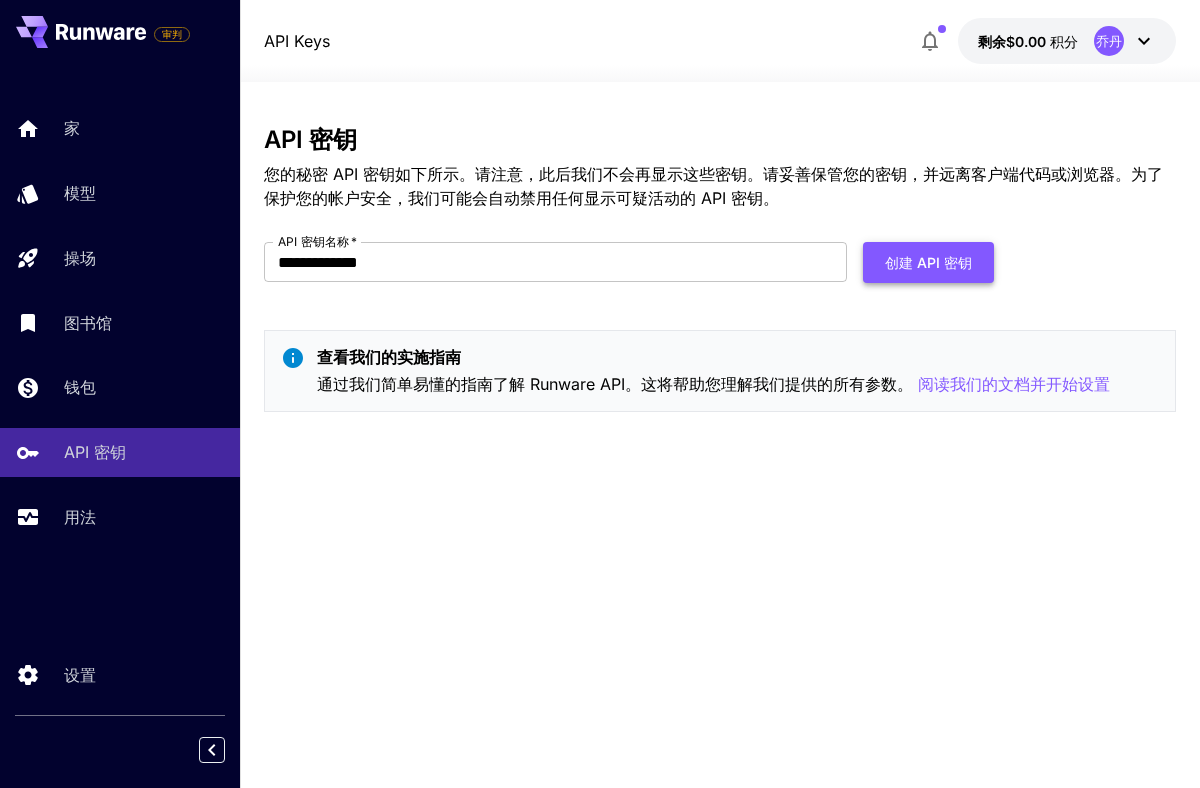 click on "创建 API 密钥" at bounding box center [928, 262] 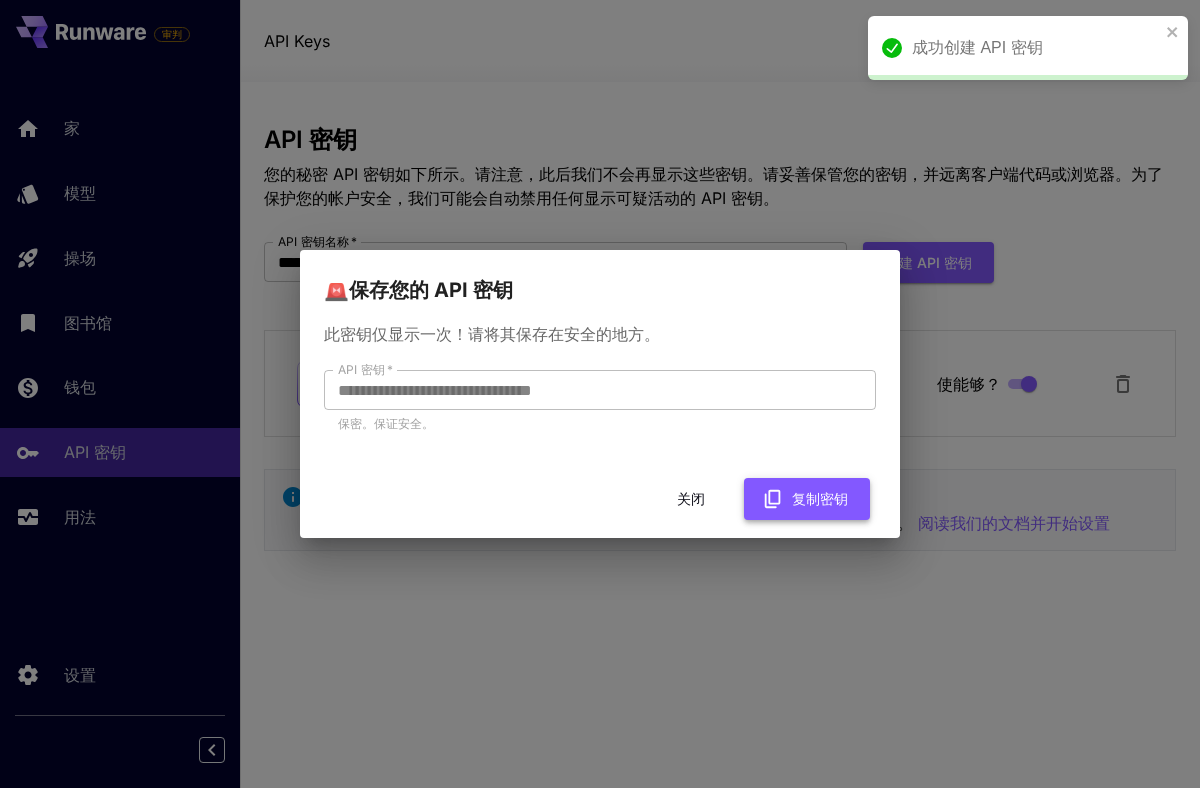 click on "复制密钥" at bounding box center (820, 498) 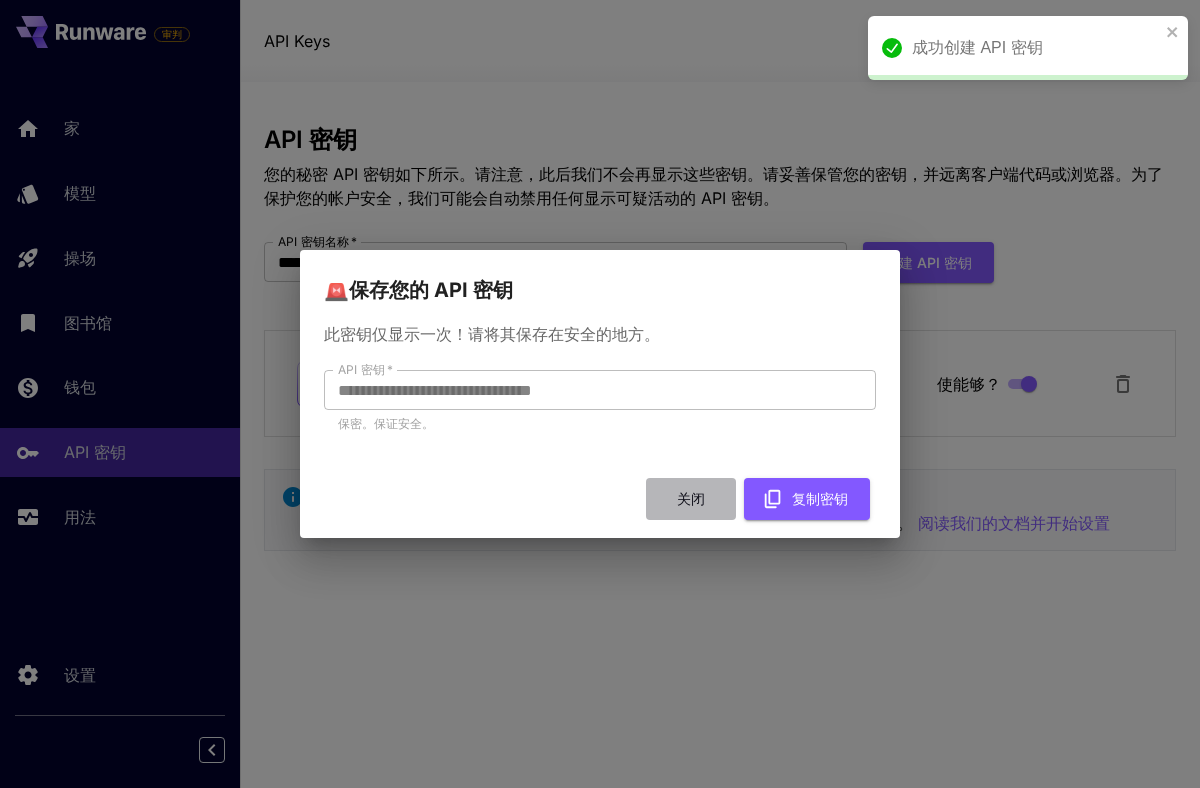 click on "关闭" at bounding box center [691, 498] 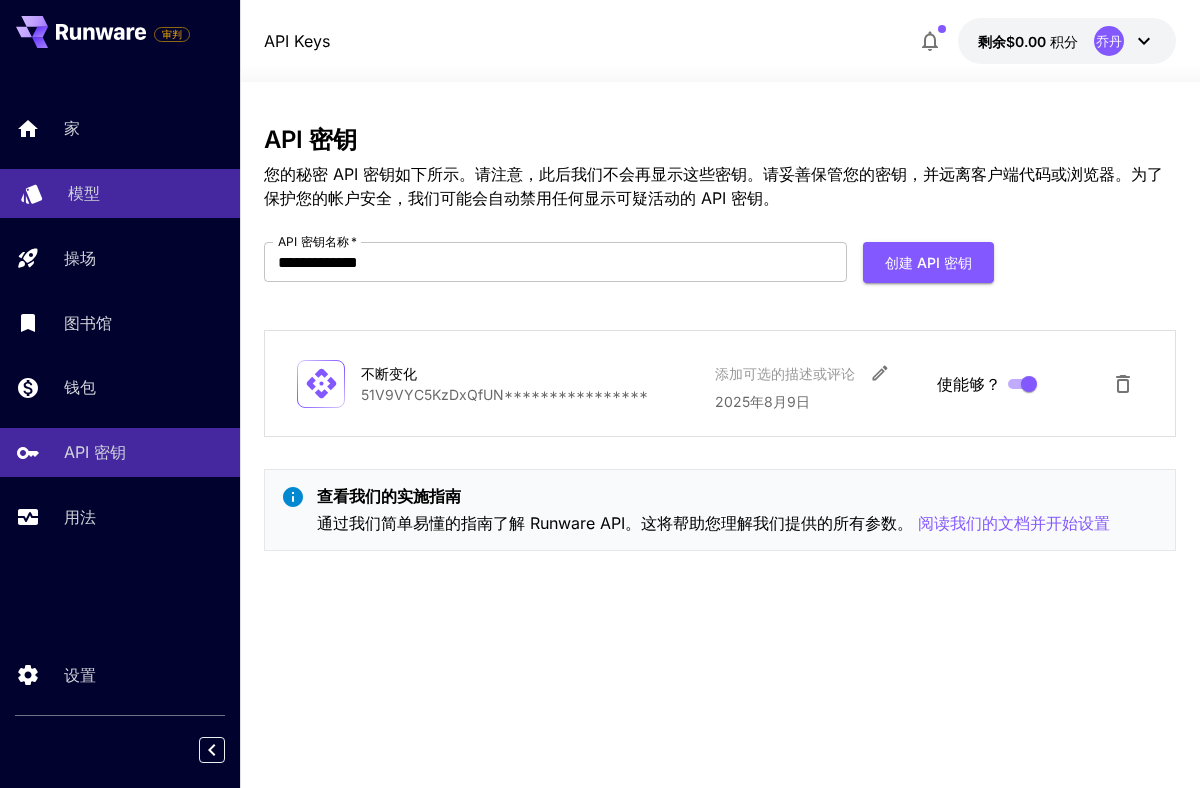 click on "模型" at bounding box center (146, 193) 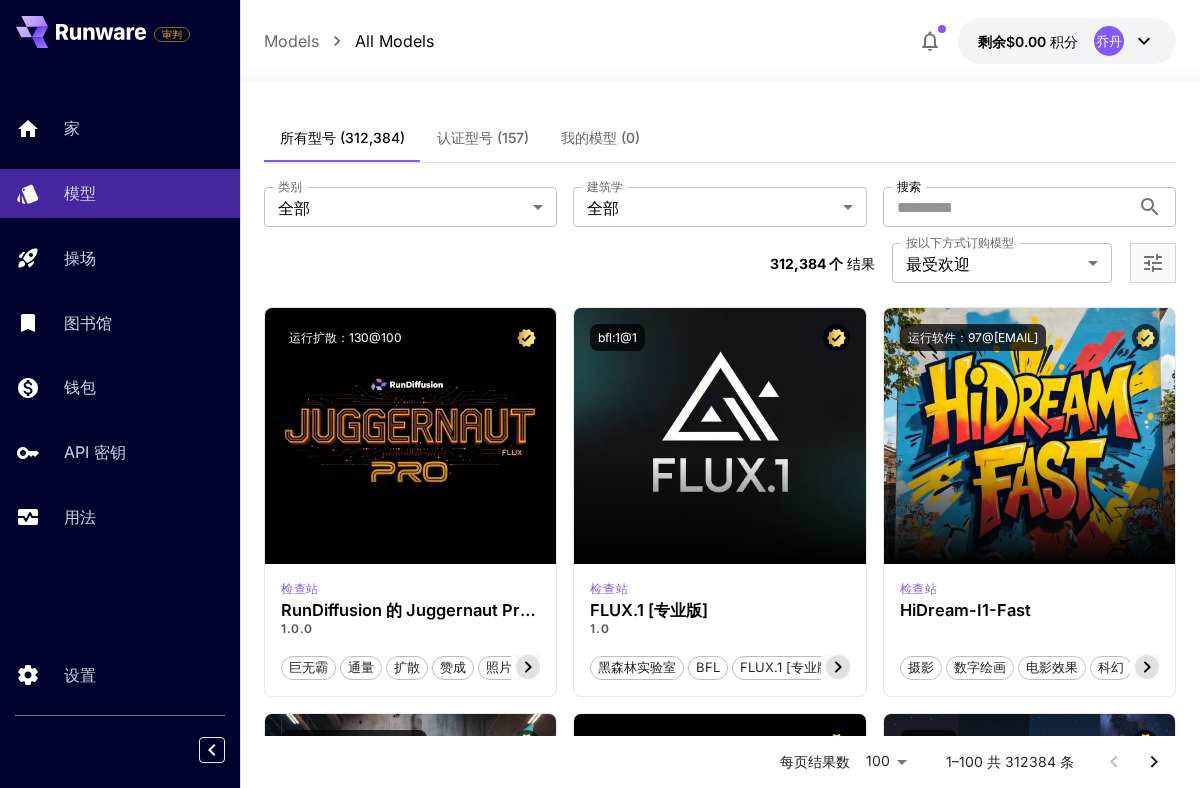 click on "剩余$0.00" at bounding box center [1012, 41] 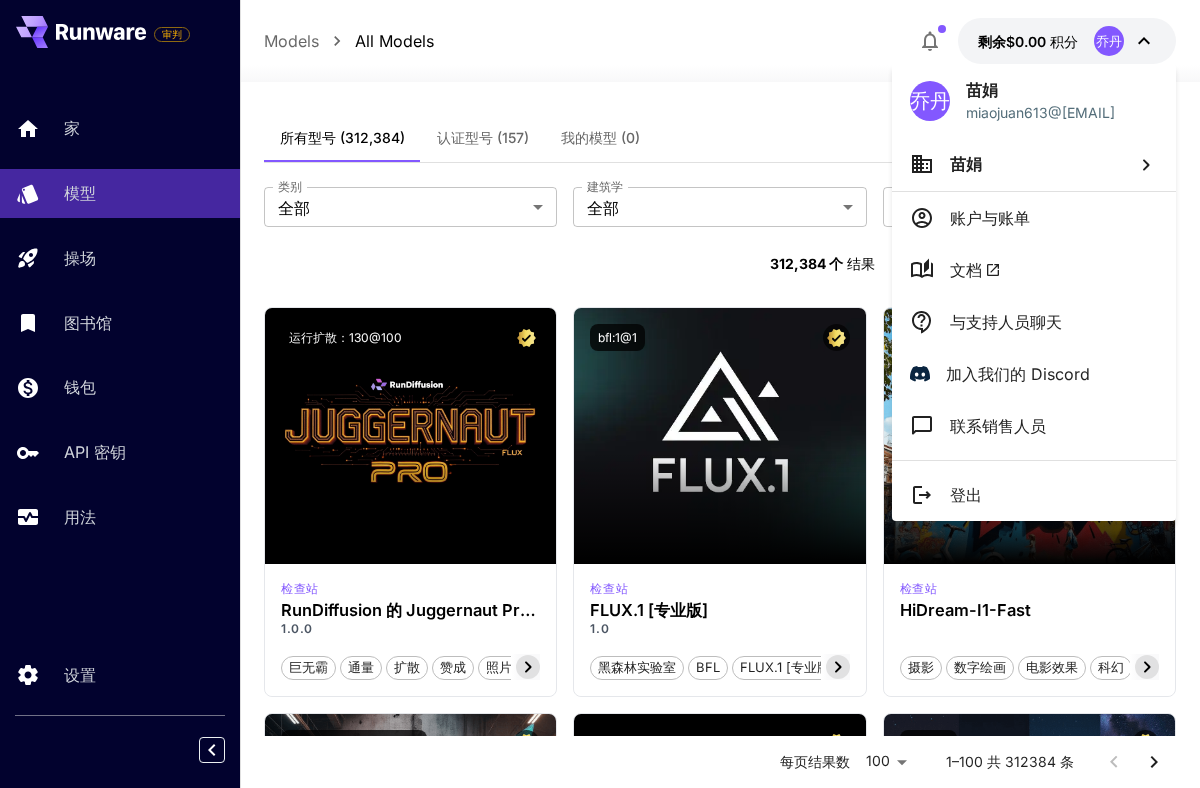 click at bounding box center (600, 394) 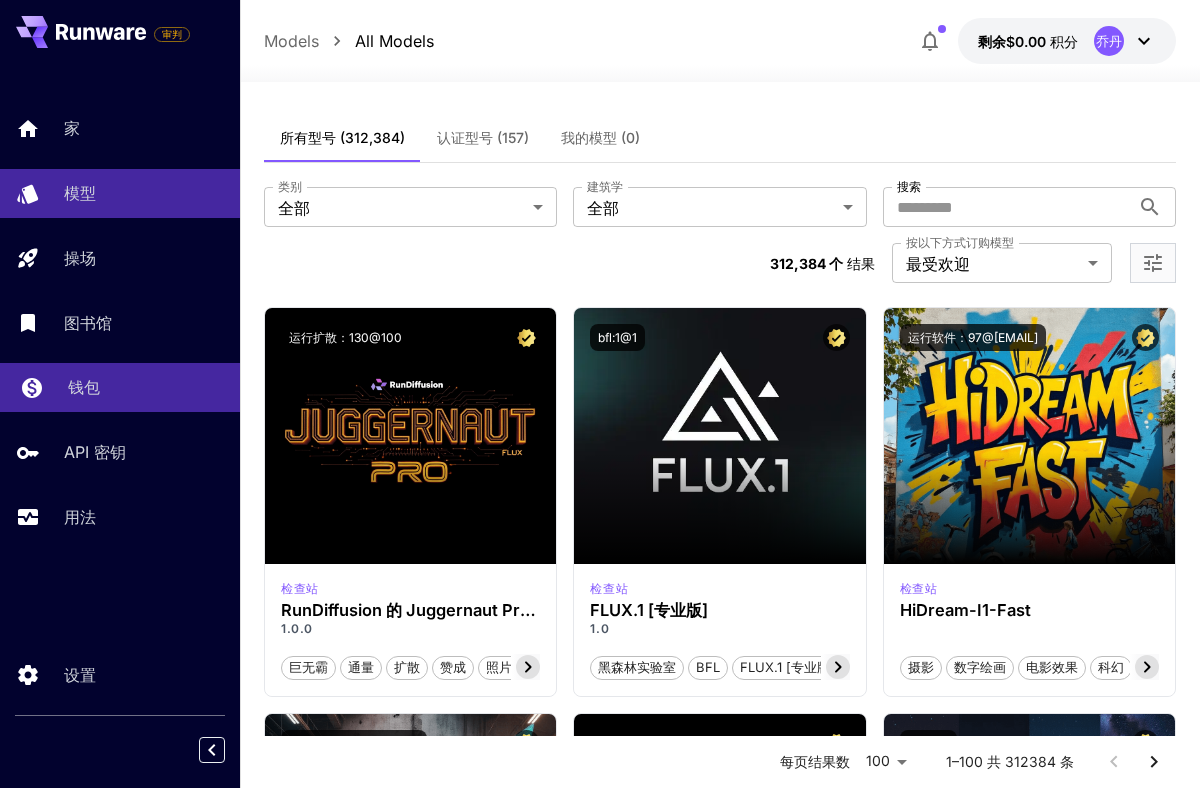 click on "钱包" at bounding box center [84, 387] 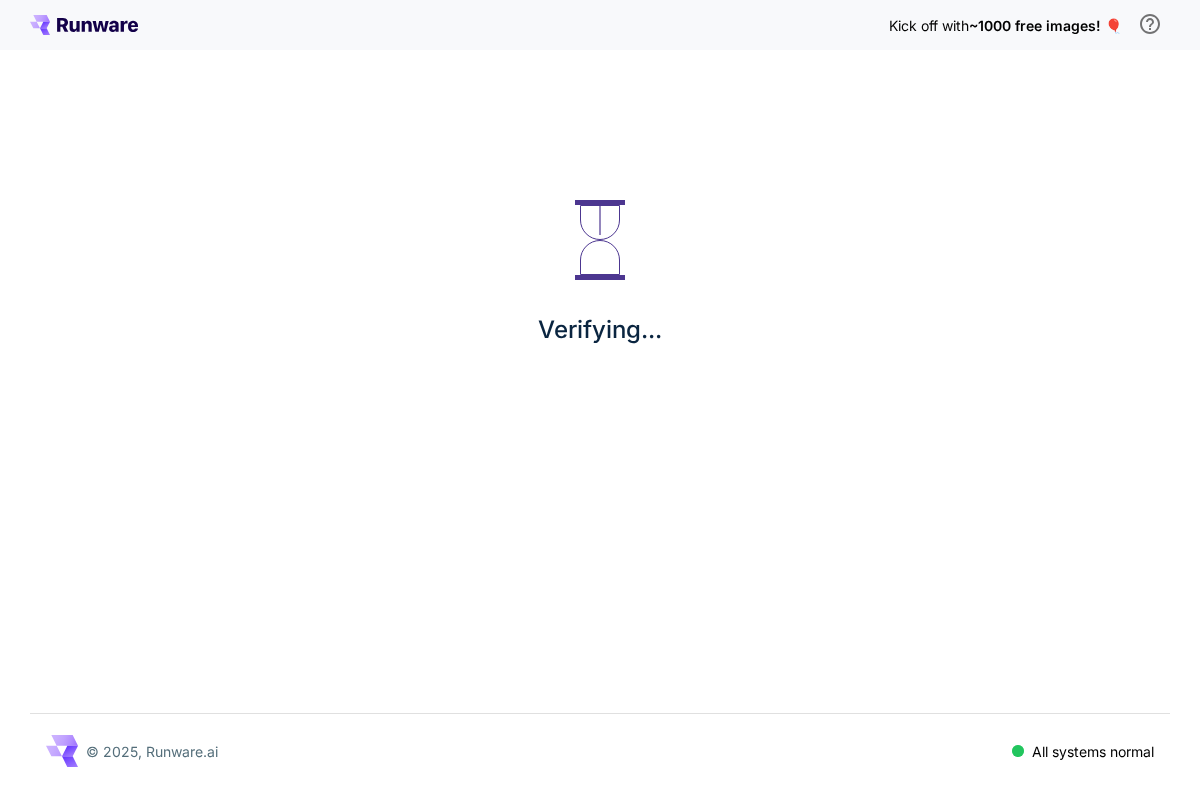 scroll, scrollTop: 0, scrollLeft: 0, axis: both 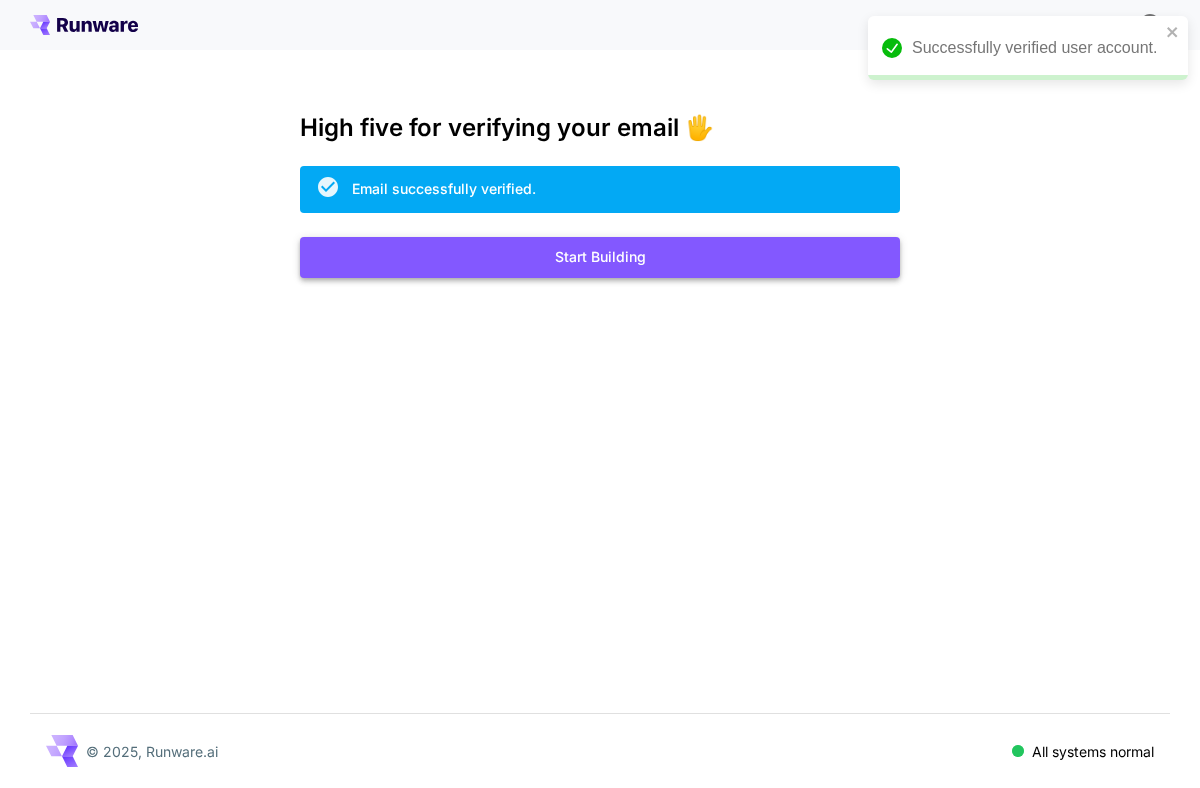 click on "Start Building" at bounding box center [600, 257] 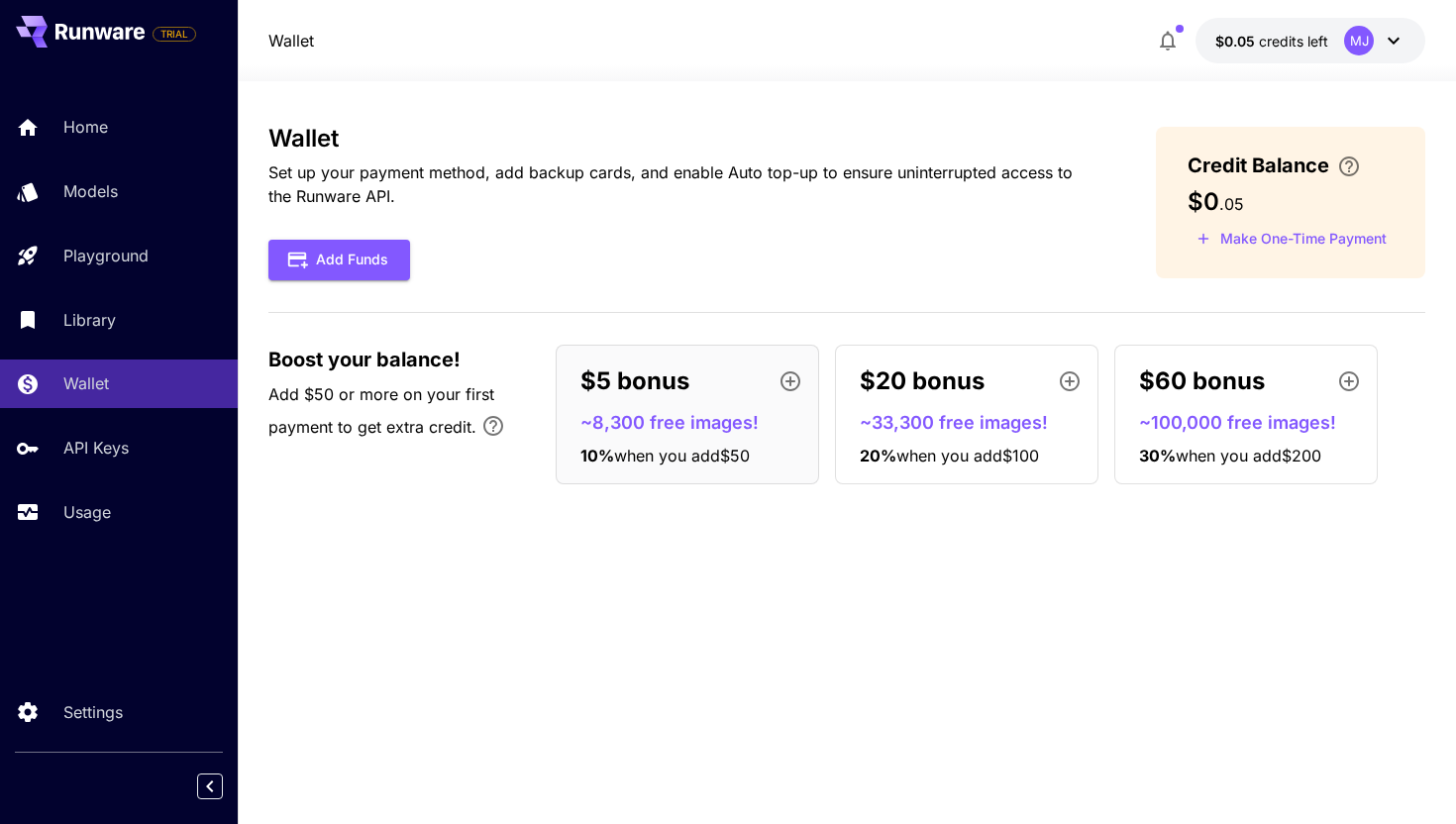 scroll, scrollTop: 0, scrollLeft: 0, axis: both 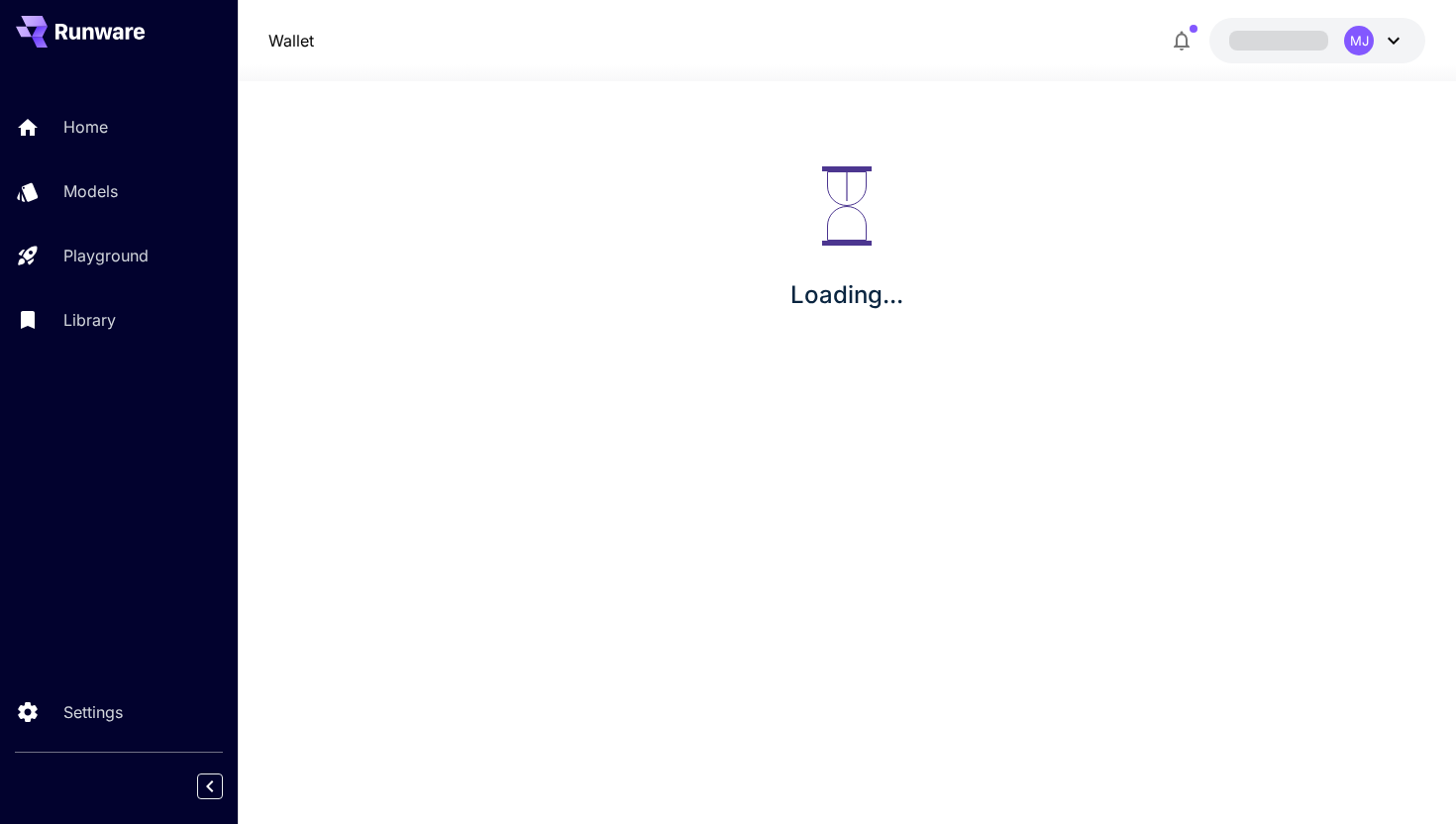 click 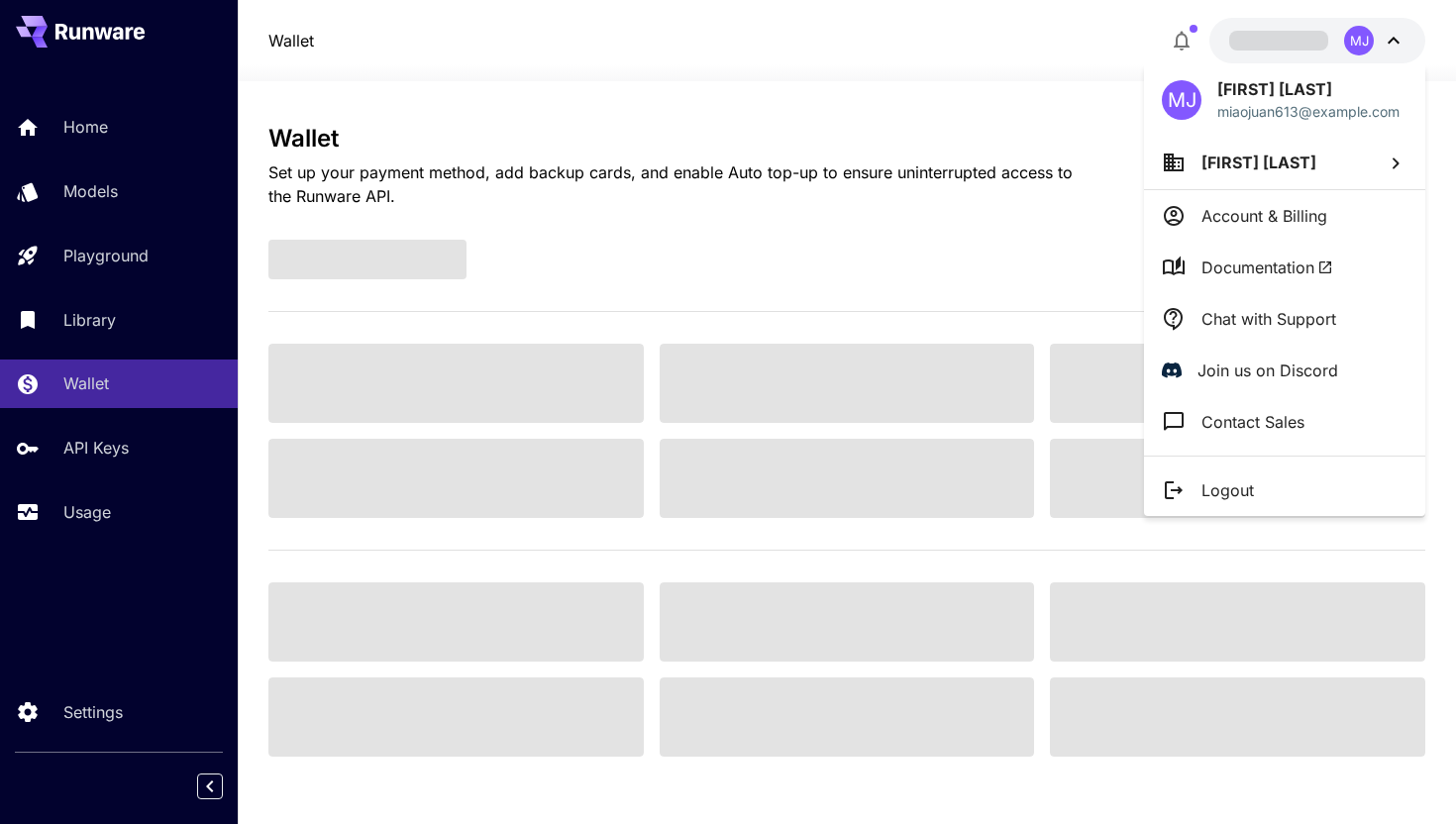 click at bounding box center (728, 412) 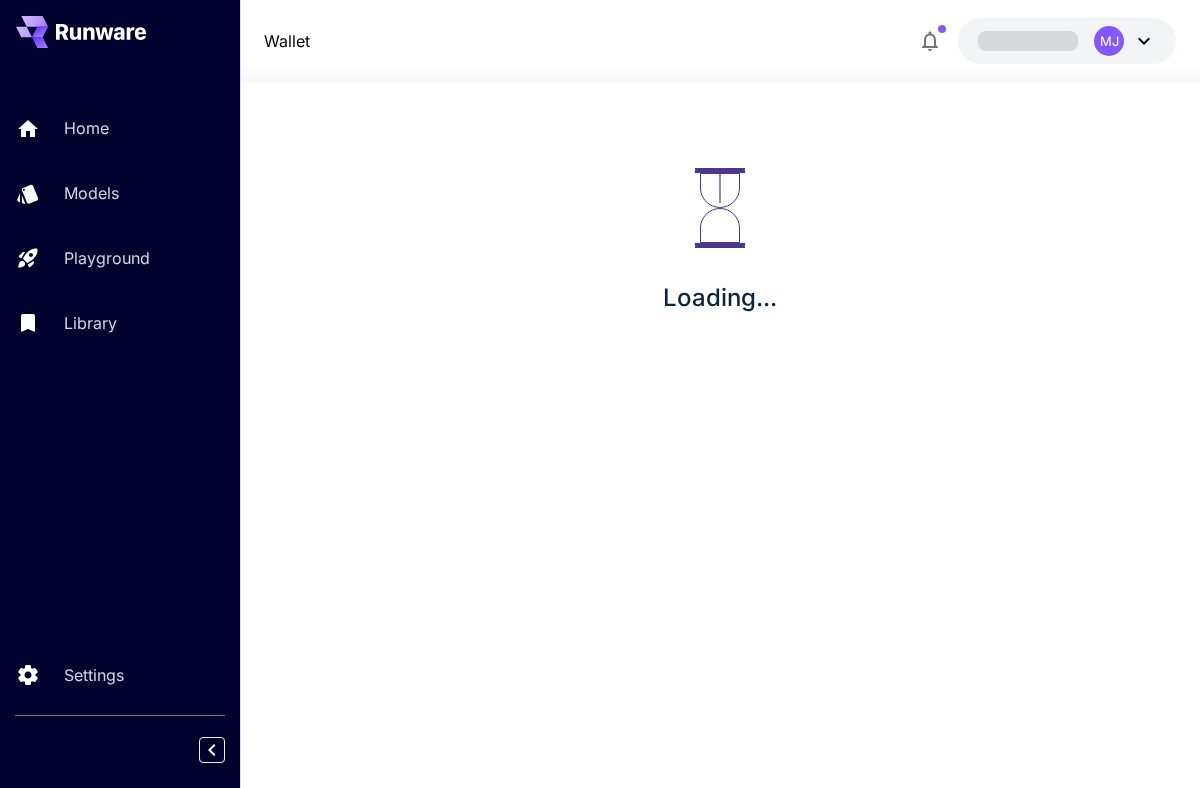 scroll, scrollTop: 0, scrollLeft: 0, axis: both 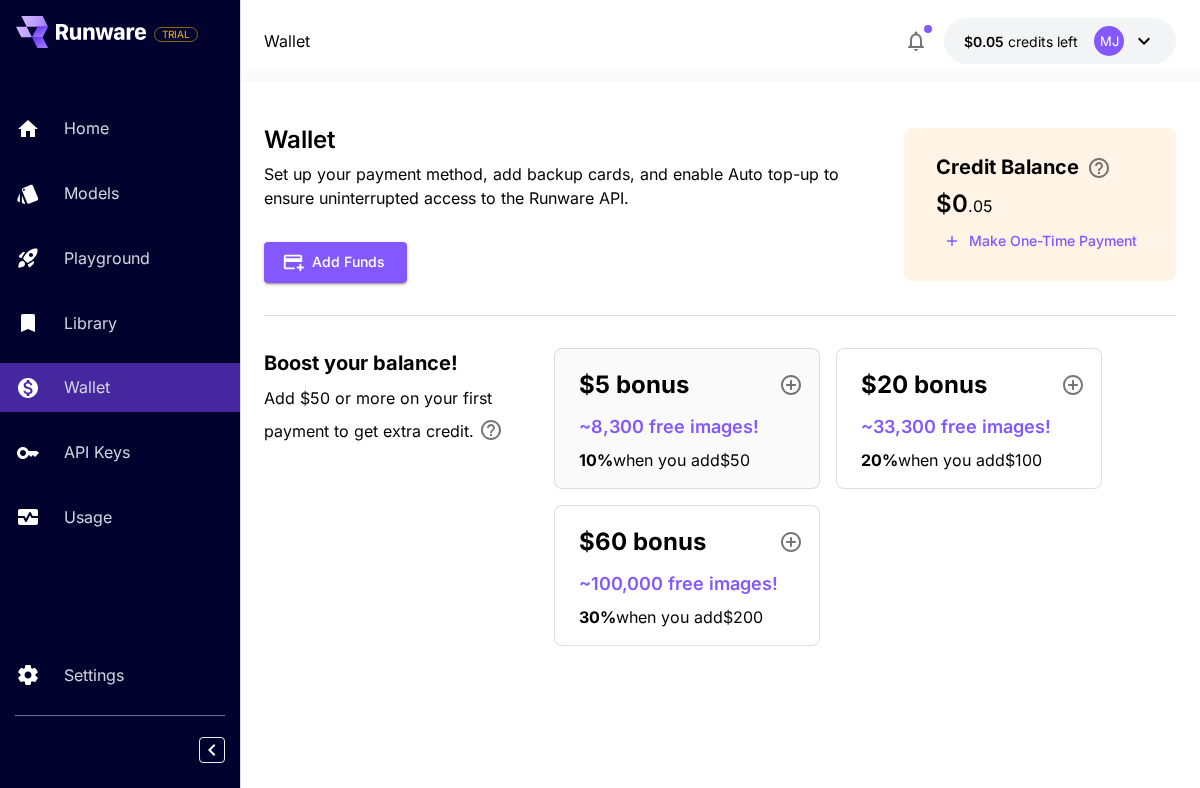 click 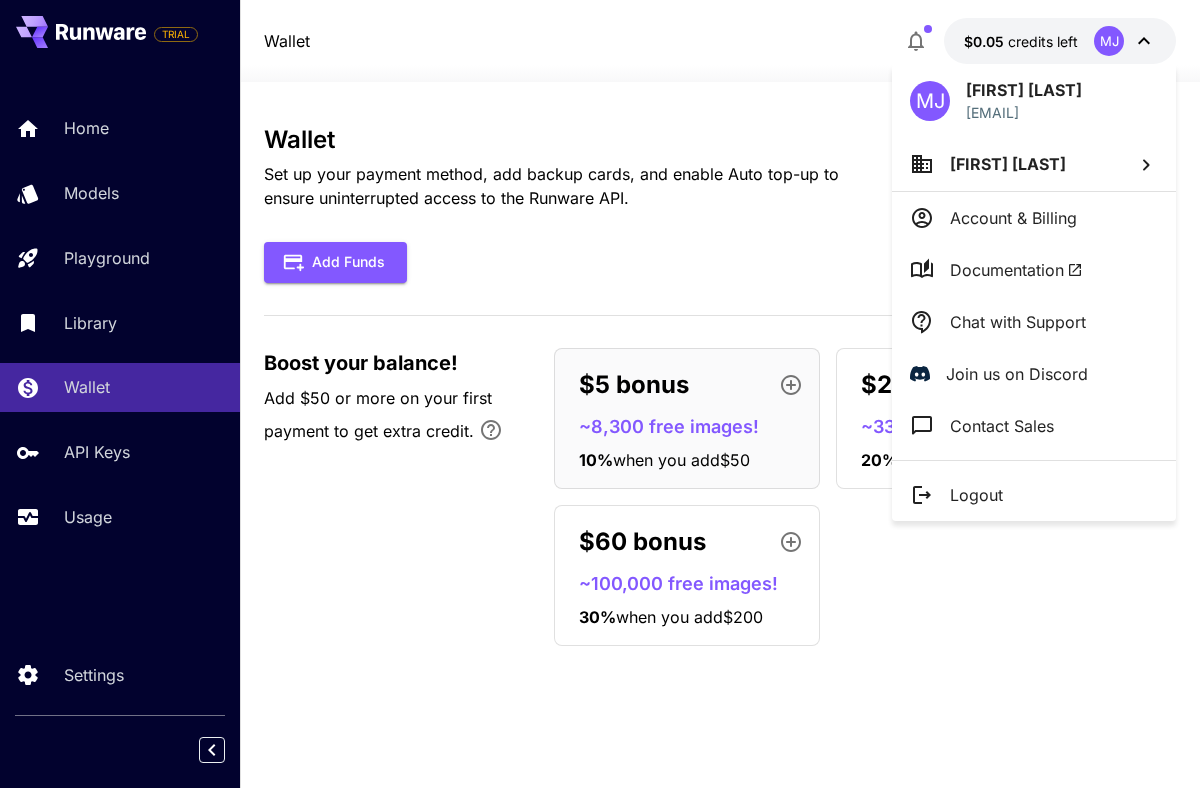 click on "[FIRST] [LAST]" at bounding box center (1034, 164) 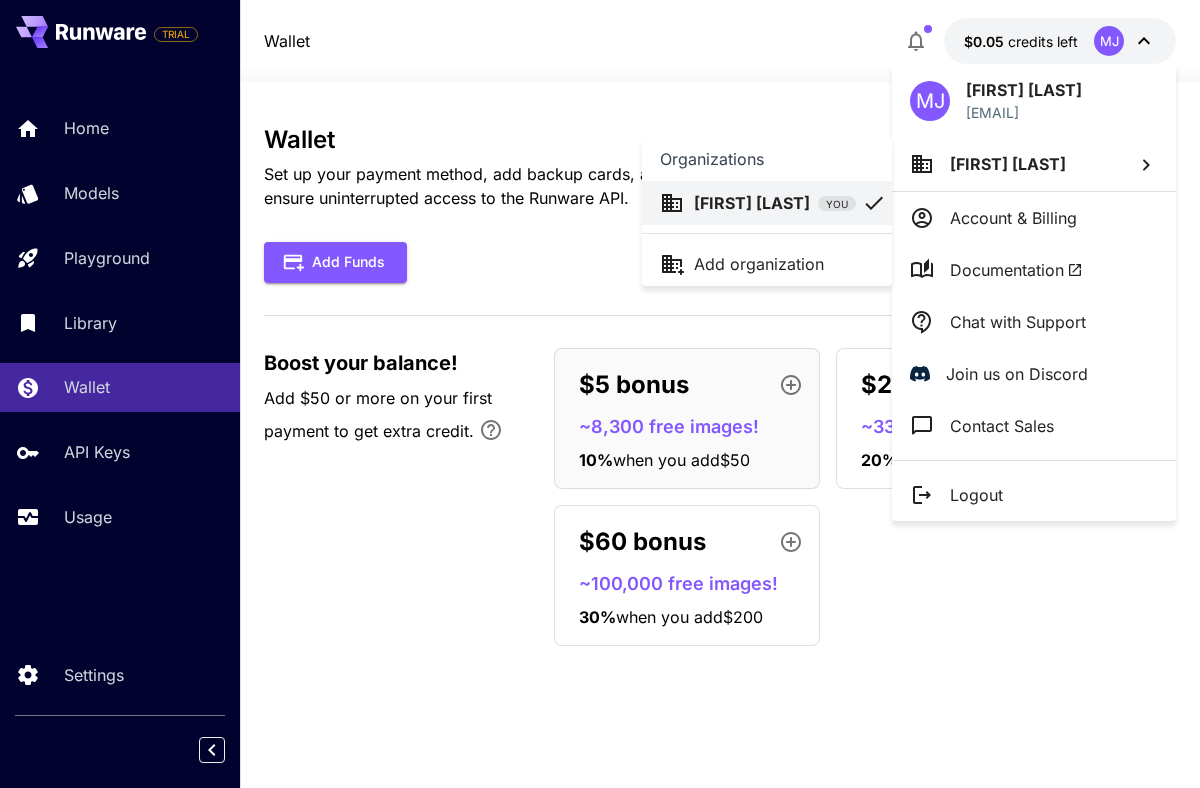 click at bounding box center [600, 394] 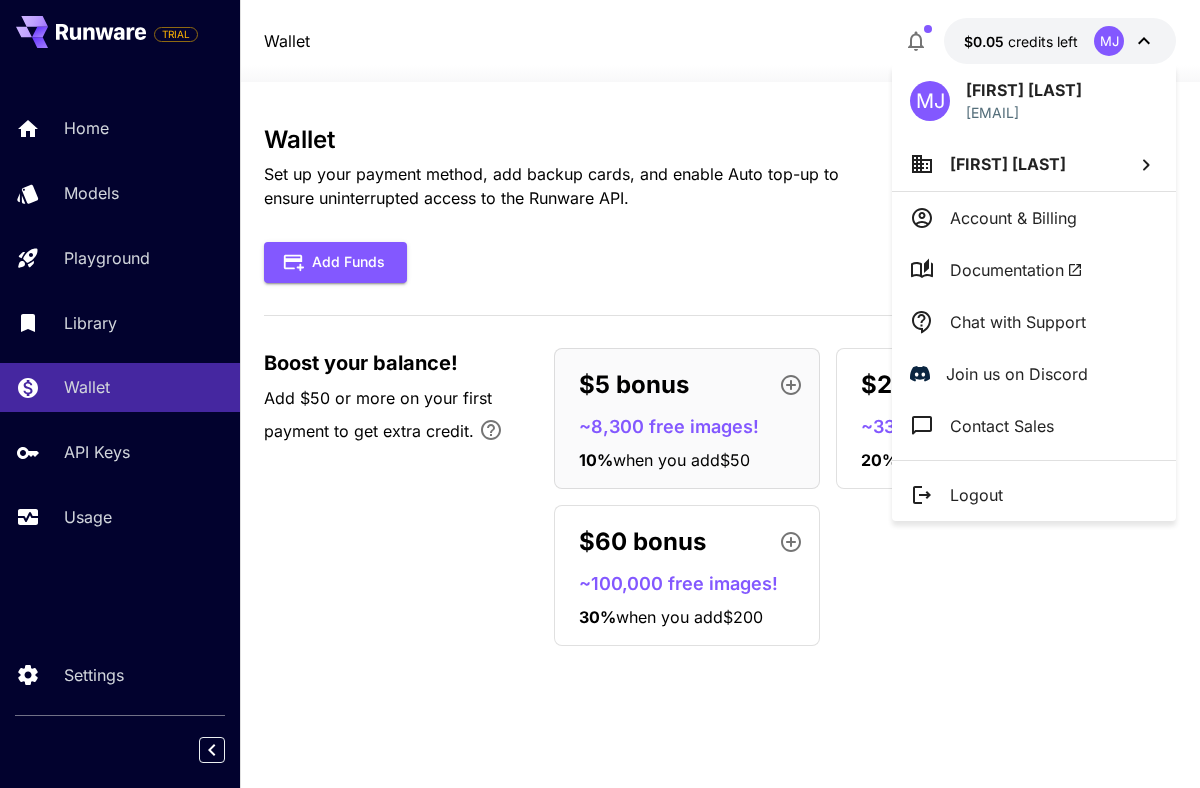 click at bounding box center [600, 394] 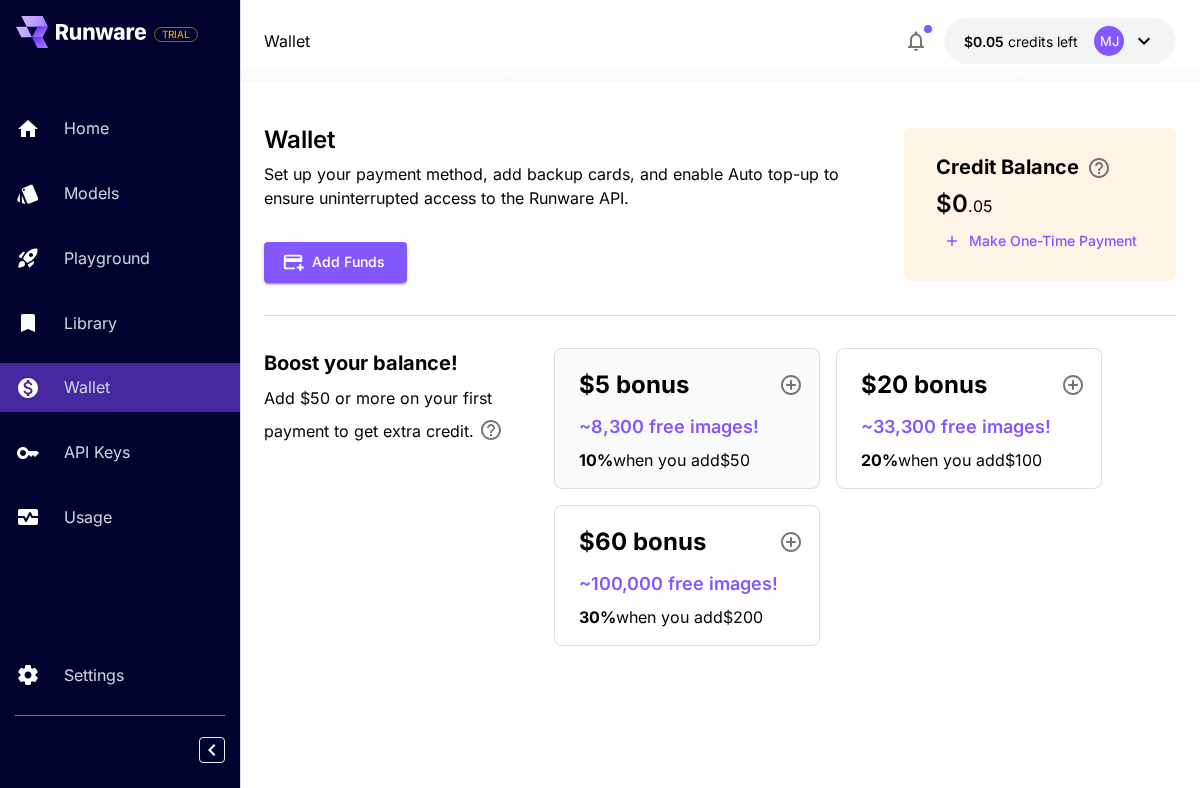scroll, scrollTop: 0, scrollLeft: 0, axis: both 